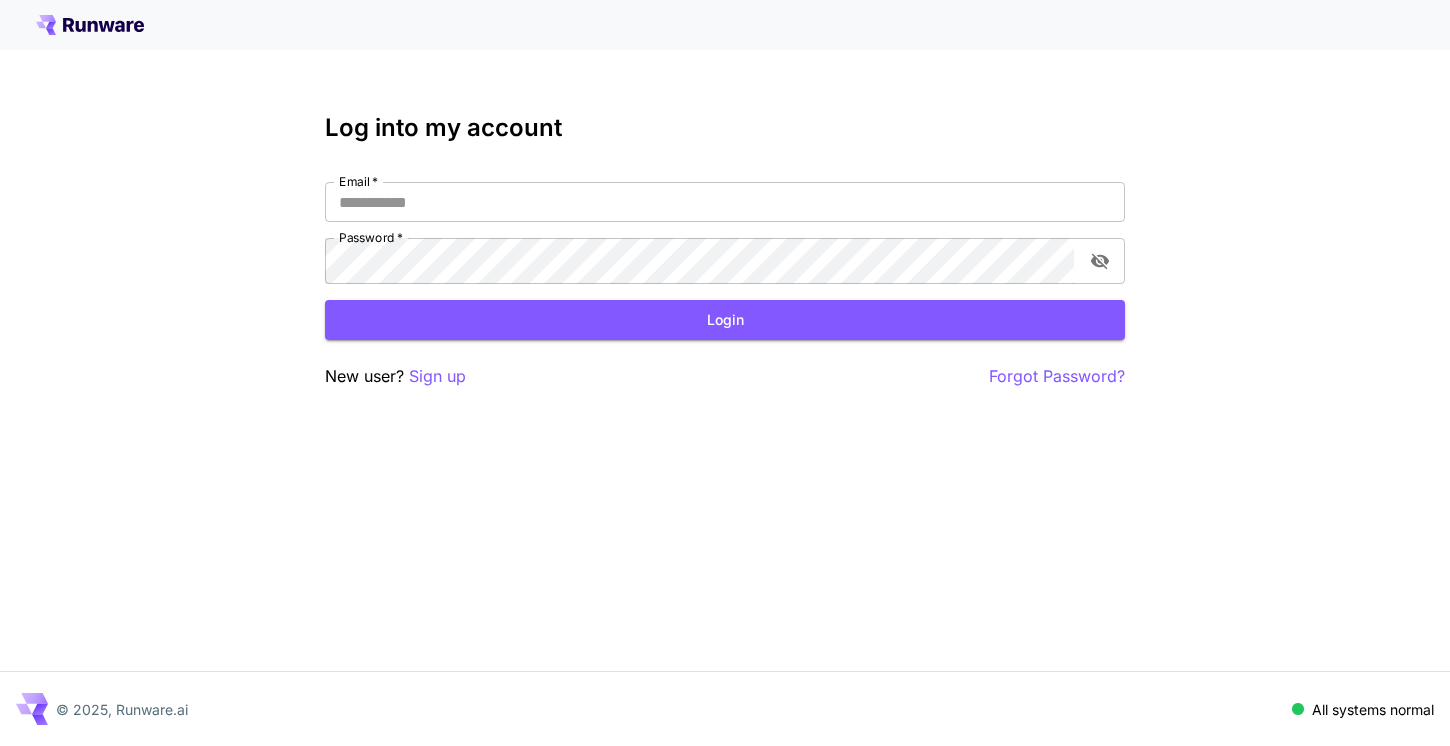 scroll, scrollTop: 0, scrollLeft: 0, axis: both 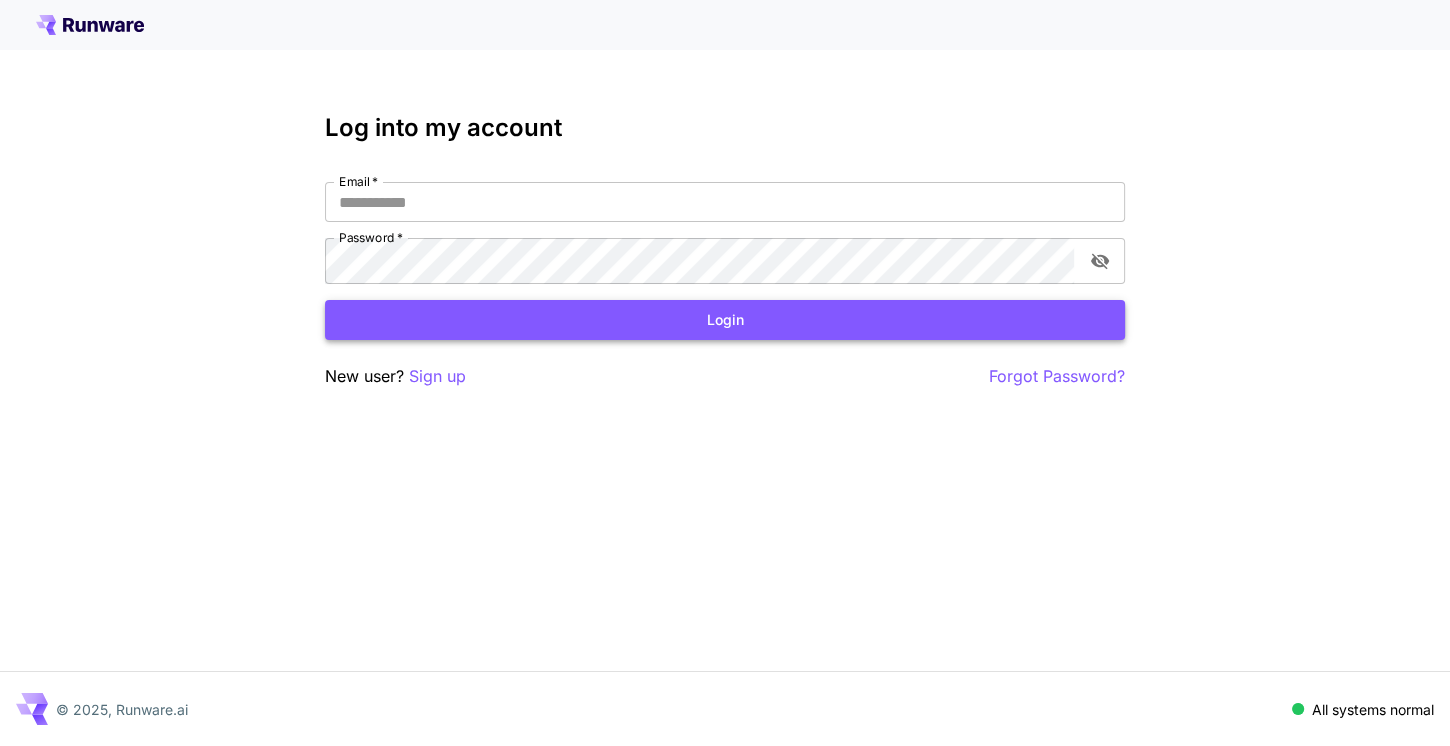 type on "**********" 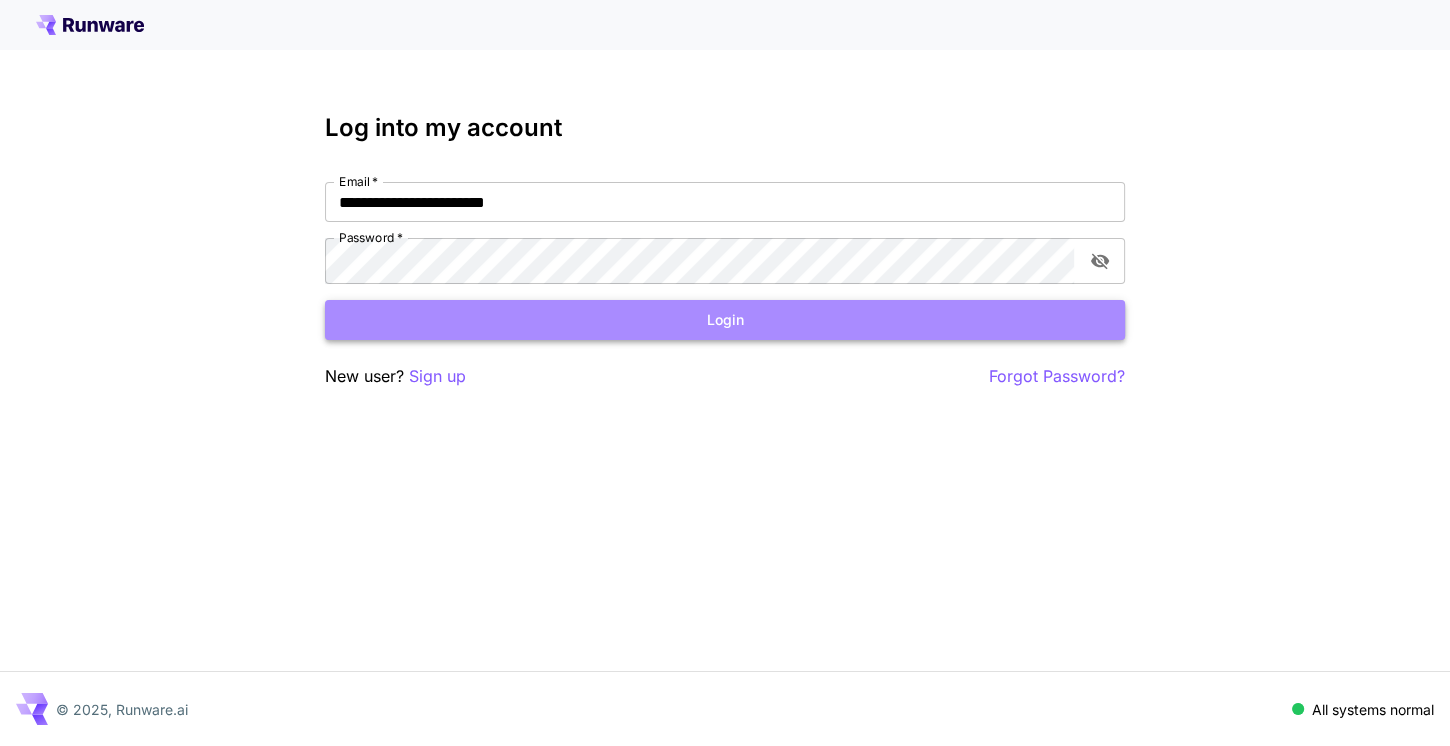 click on "Login" at bounding box center (725, 320) 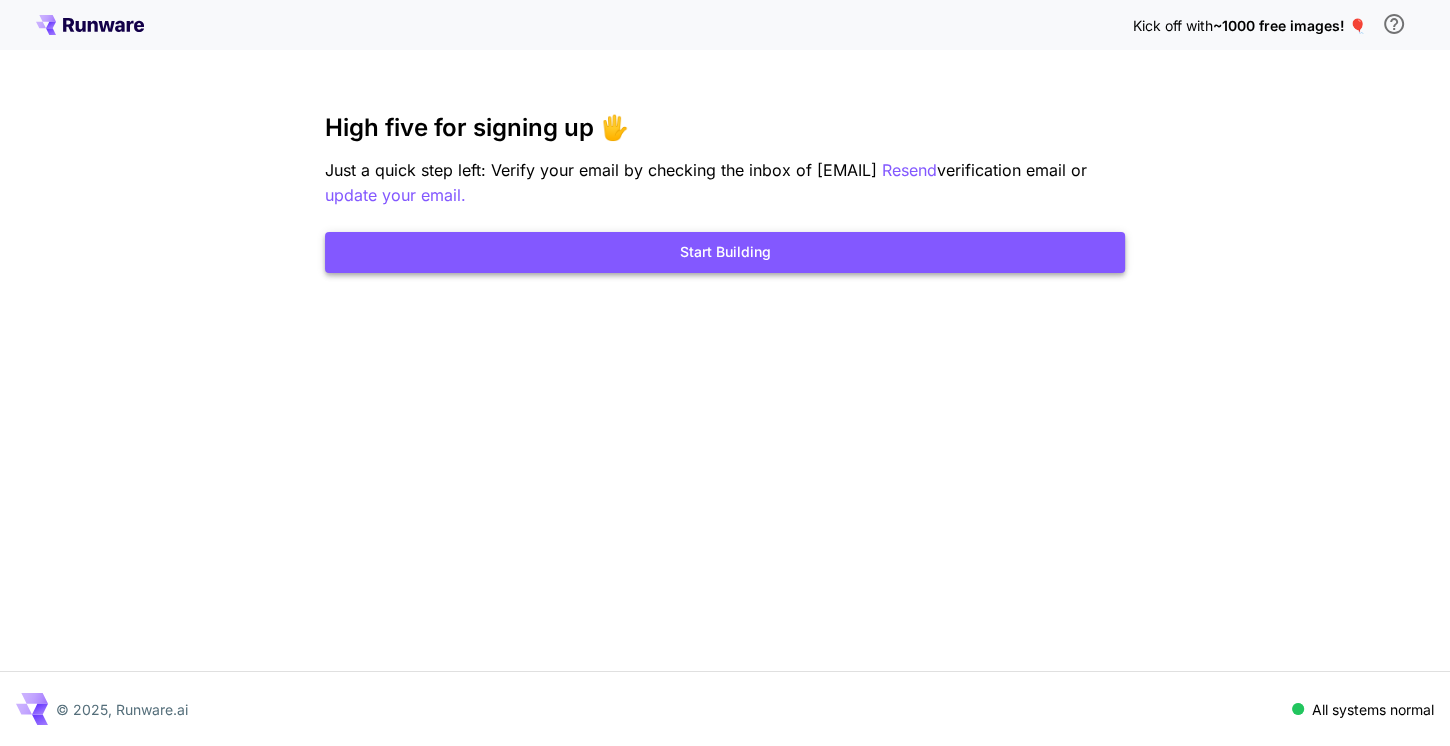 click on "Start Building" at bounding box center (725, 252) 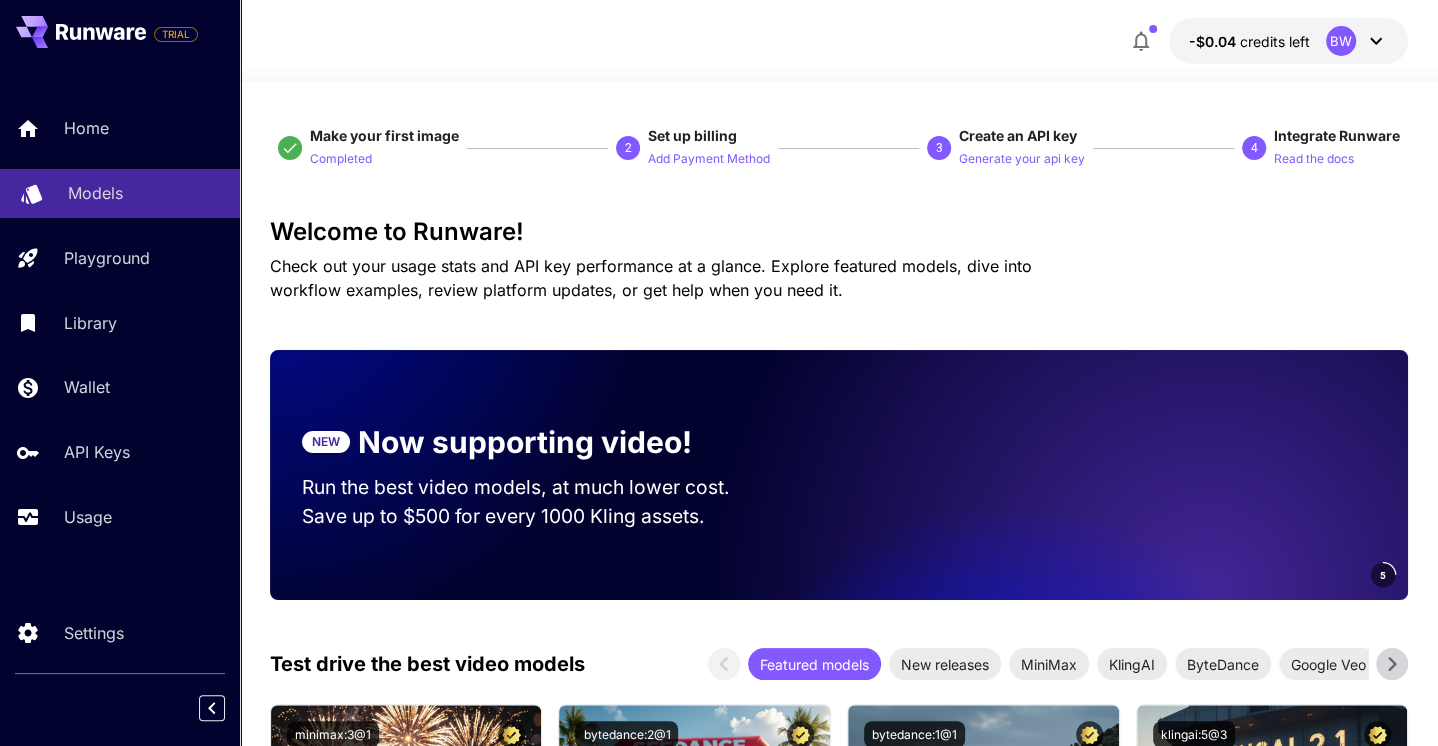 click on "Models" at bounding box center [95, 193] 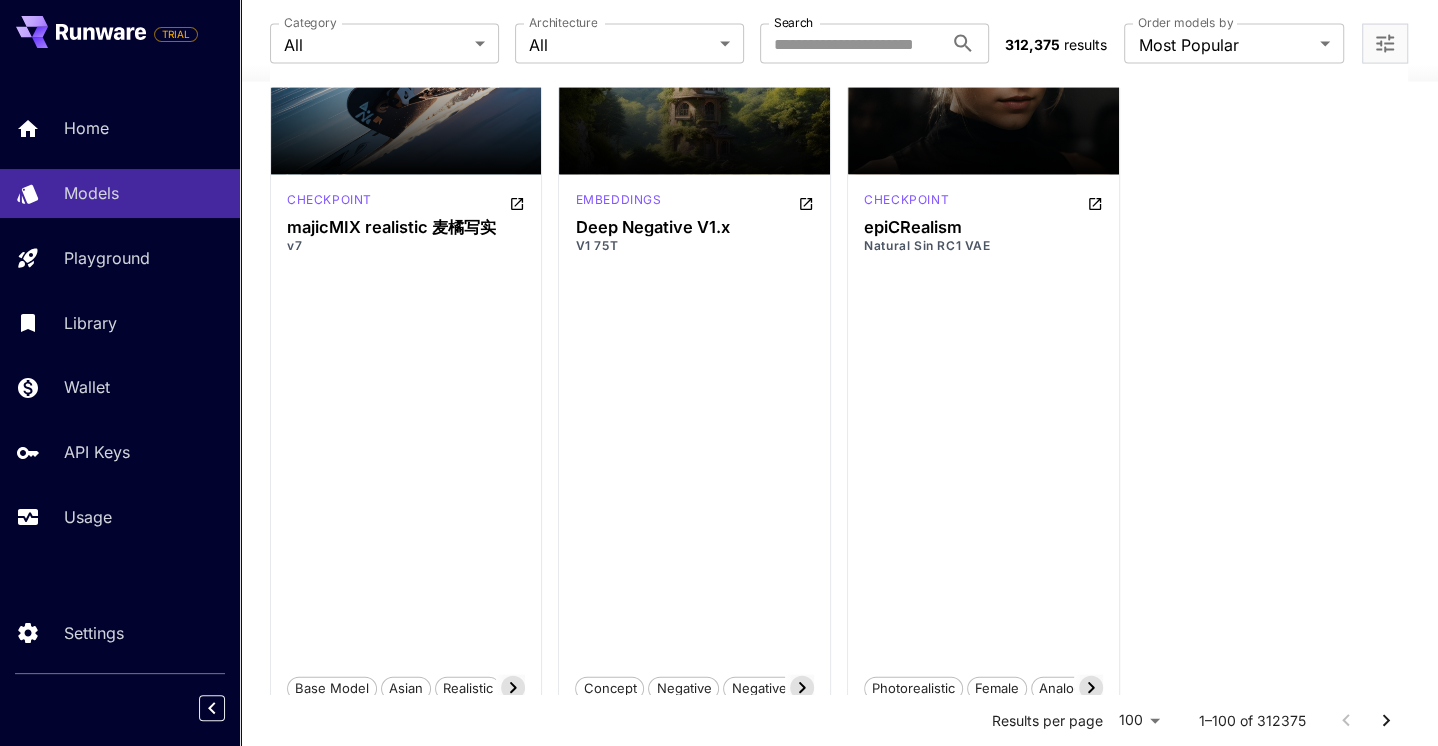 scroll, scrollTop: 3093, scrollLeft: 0, axis: vertical 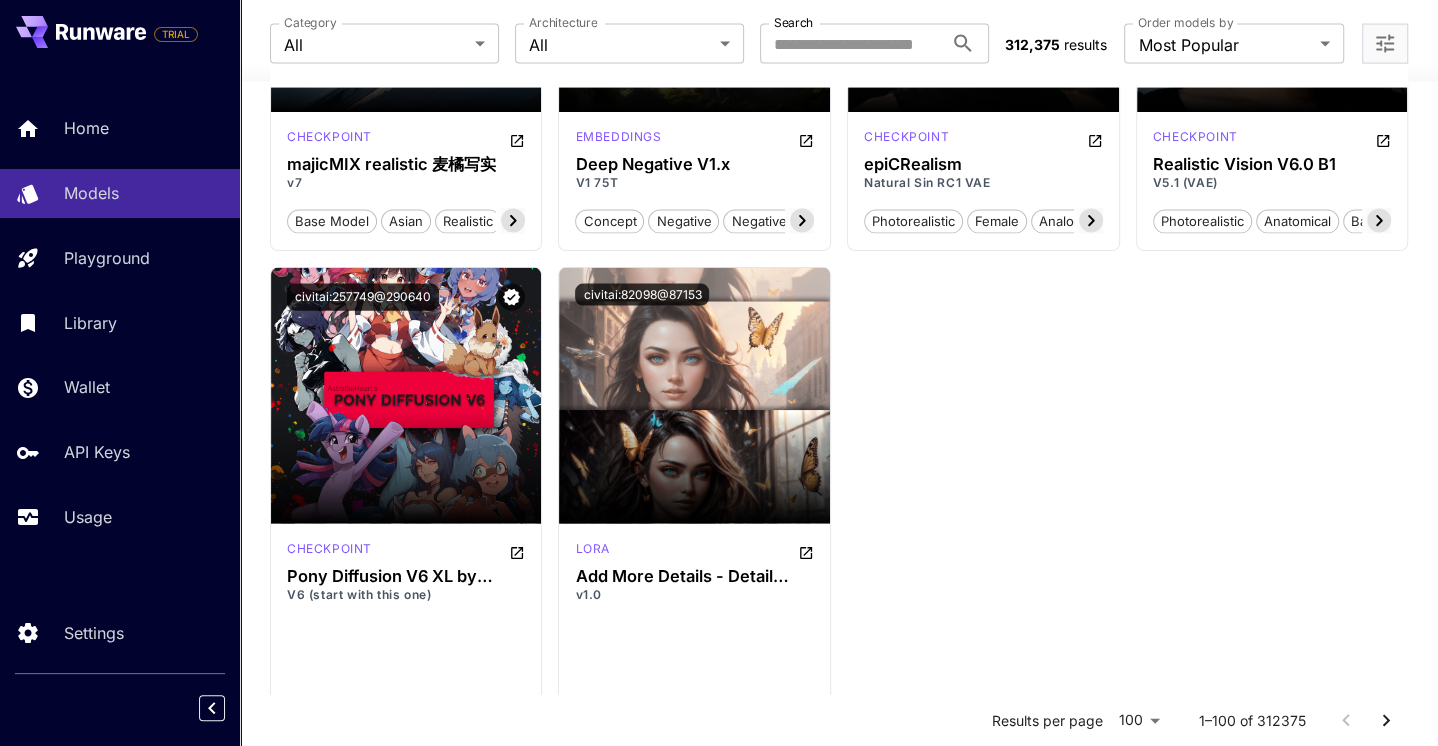 click at bounding box center [983, -762] 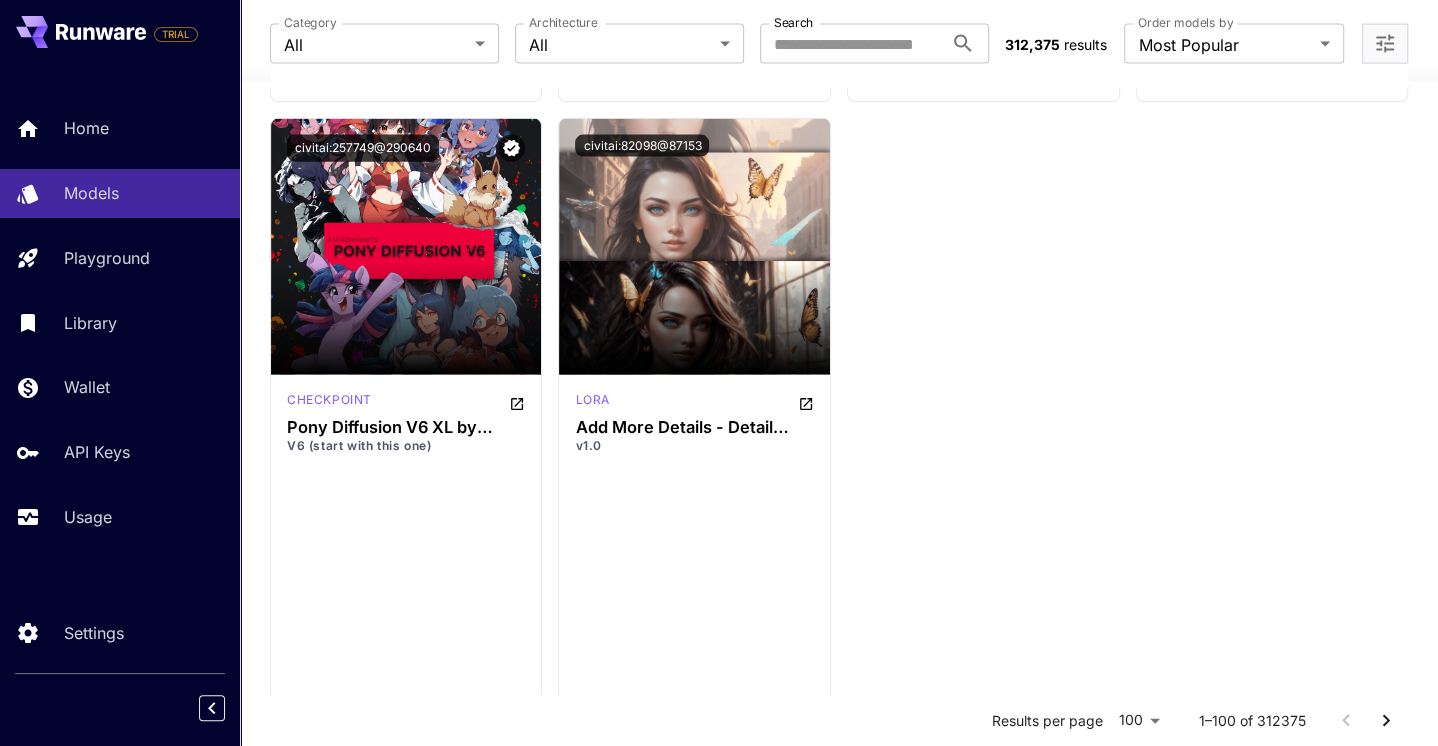 scroll, scrollTop: 3093, scrollLeft: 0, axis: vertical 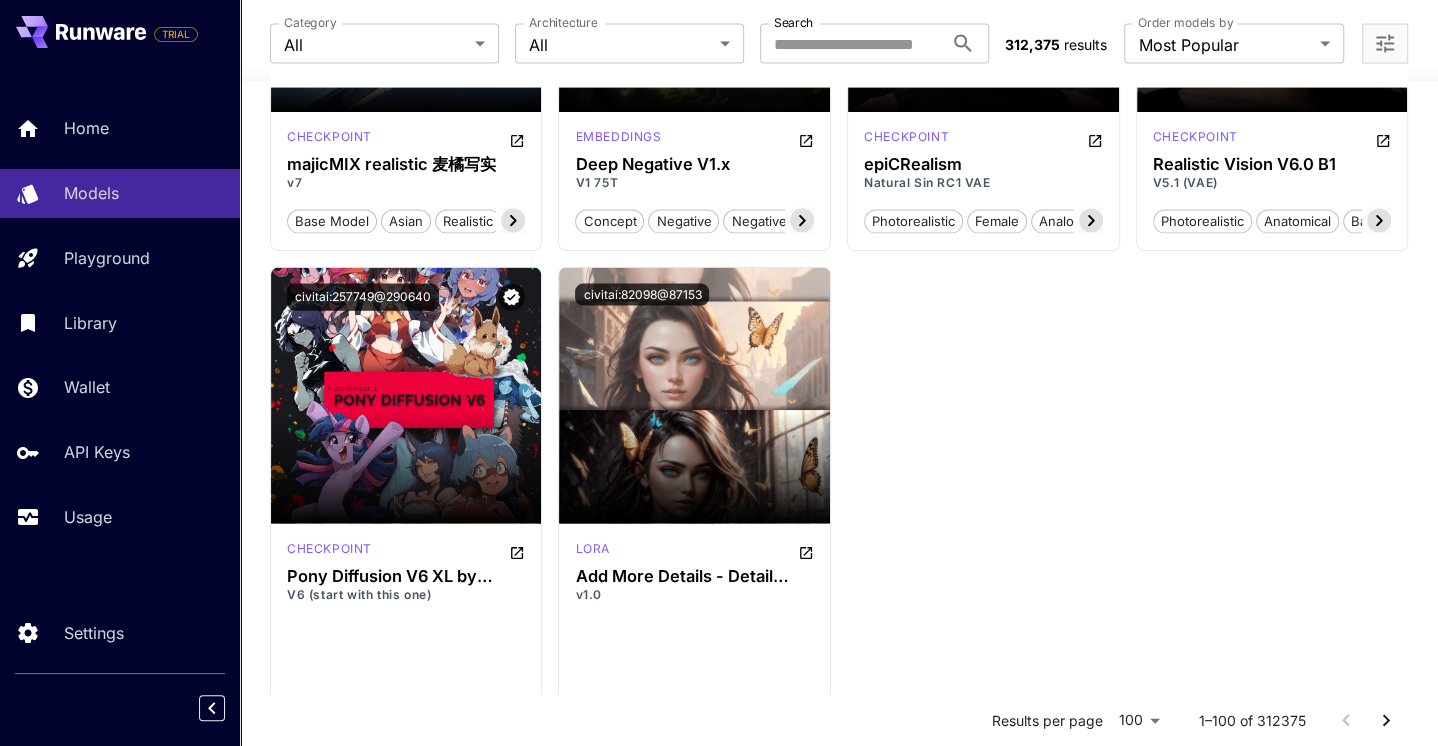 click on "others FLUX Dev Redux 1 Flux IPAdapter Redux img2img" at bounding box center [983, -640] 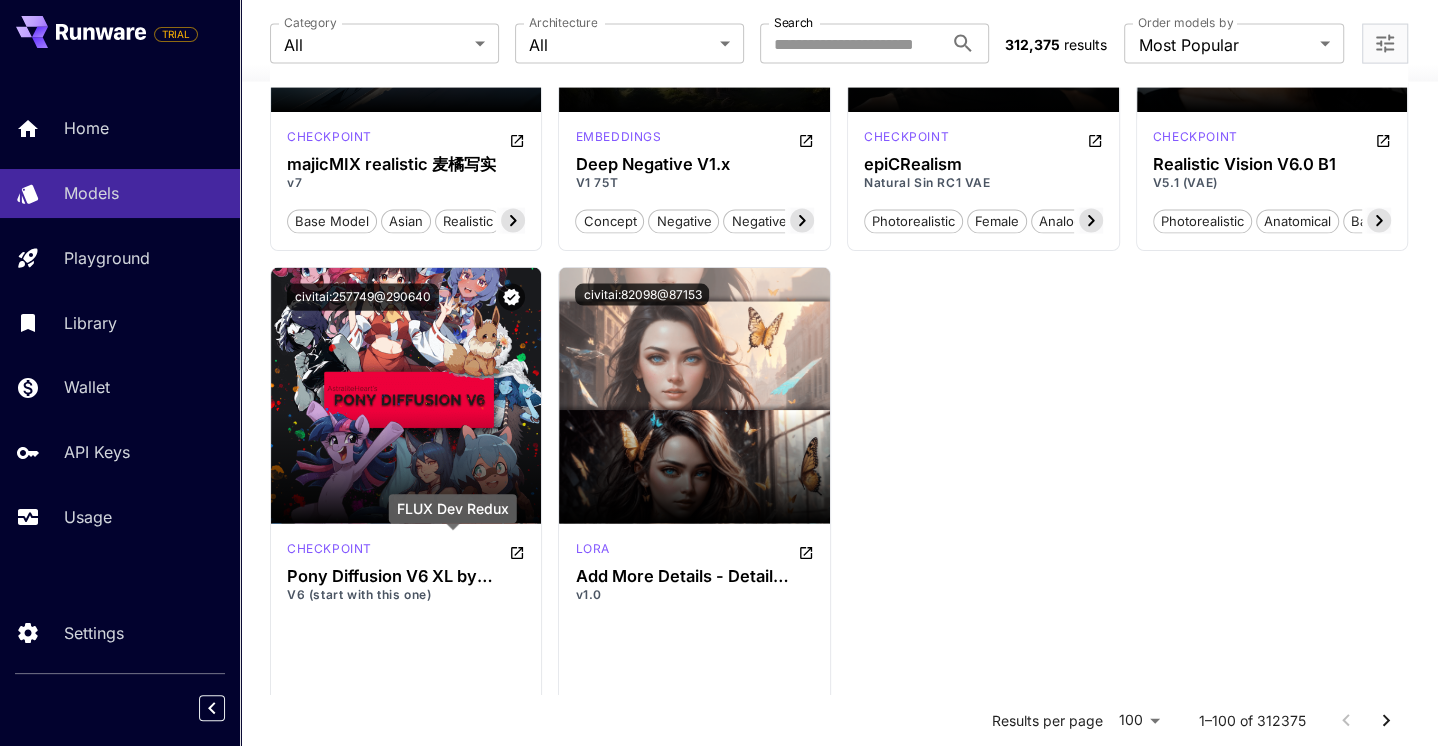 click on "FLUX Dev Redux" at bounding box center [983, -660] 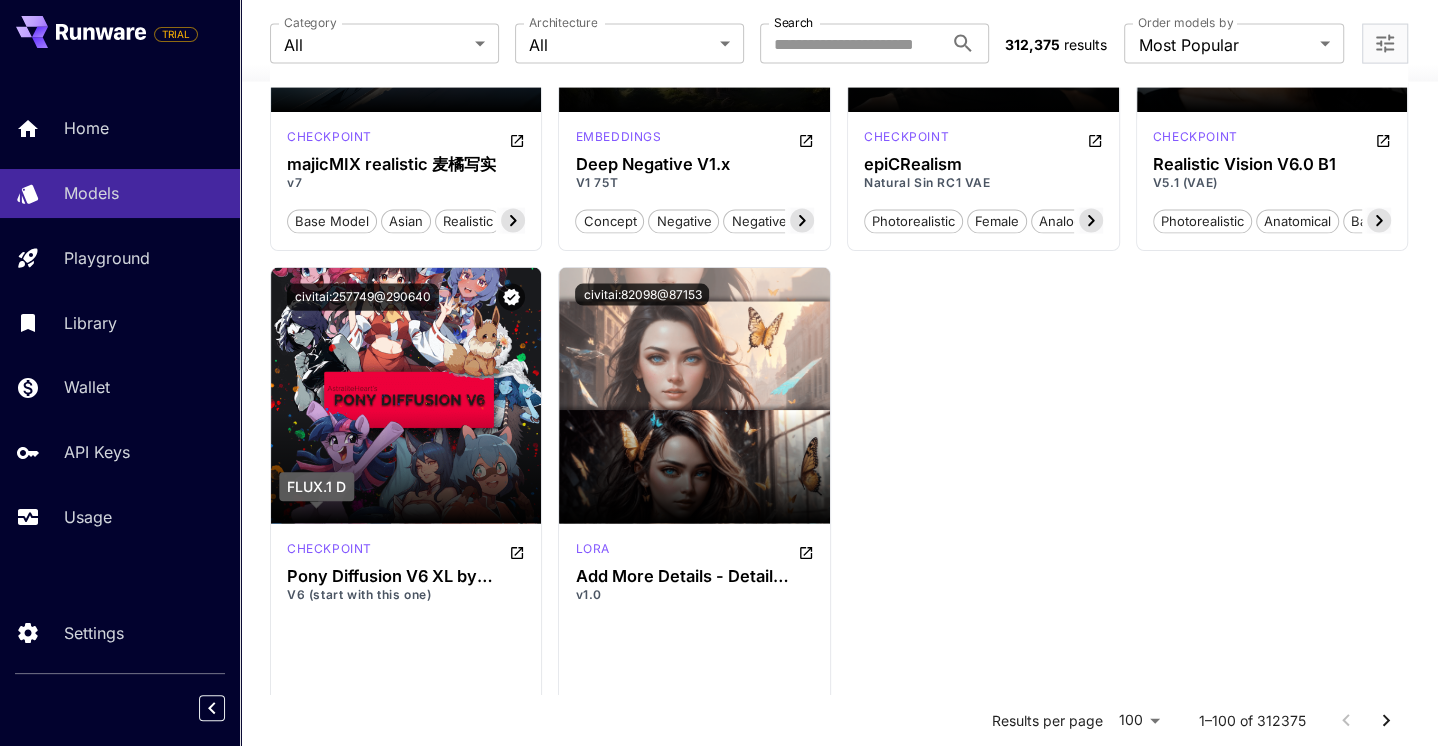 click on "others" at bounding box center [890, -681] 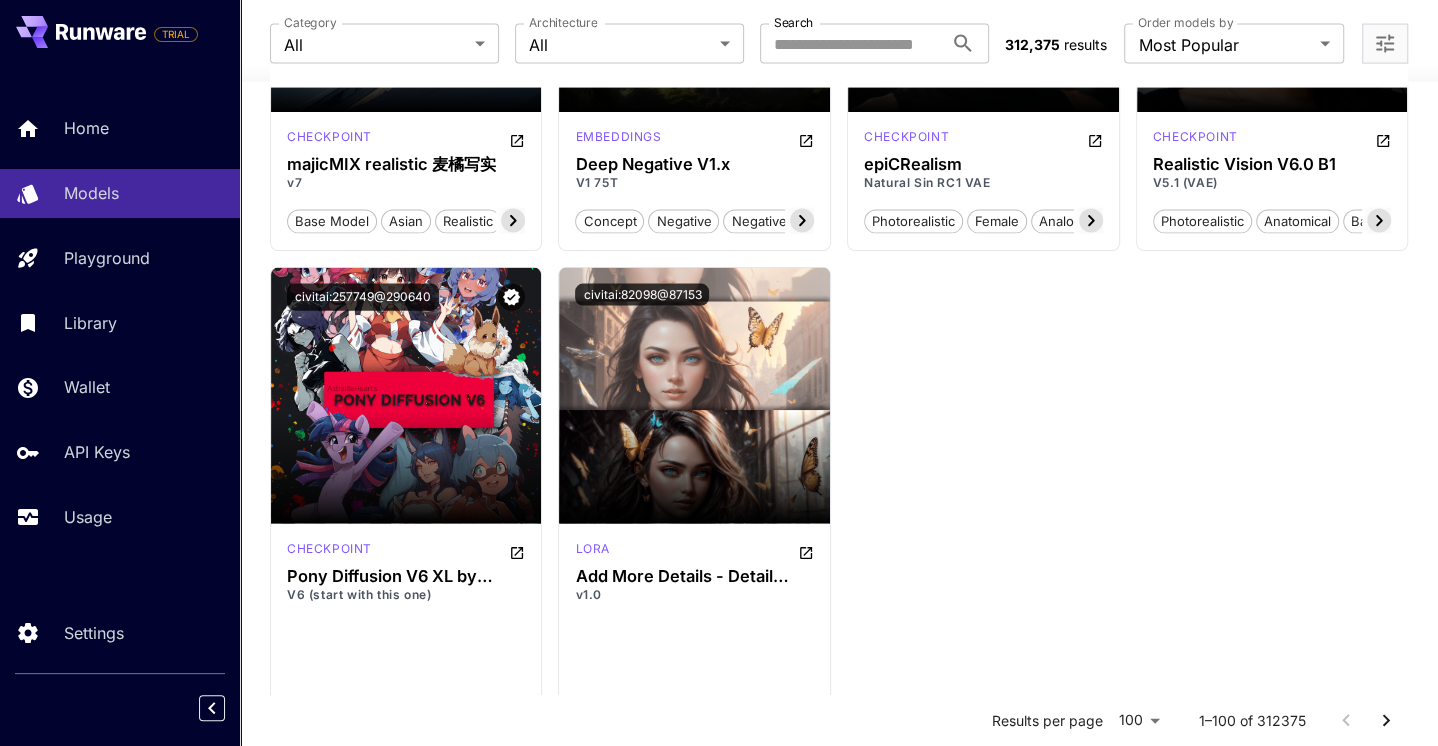 click at bounding box center [983, -762] 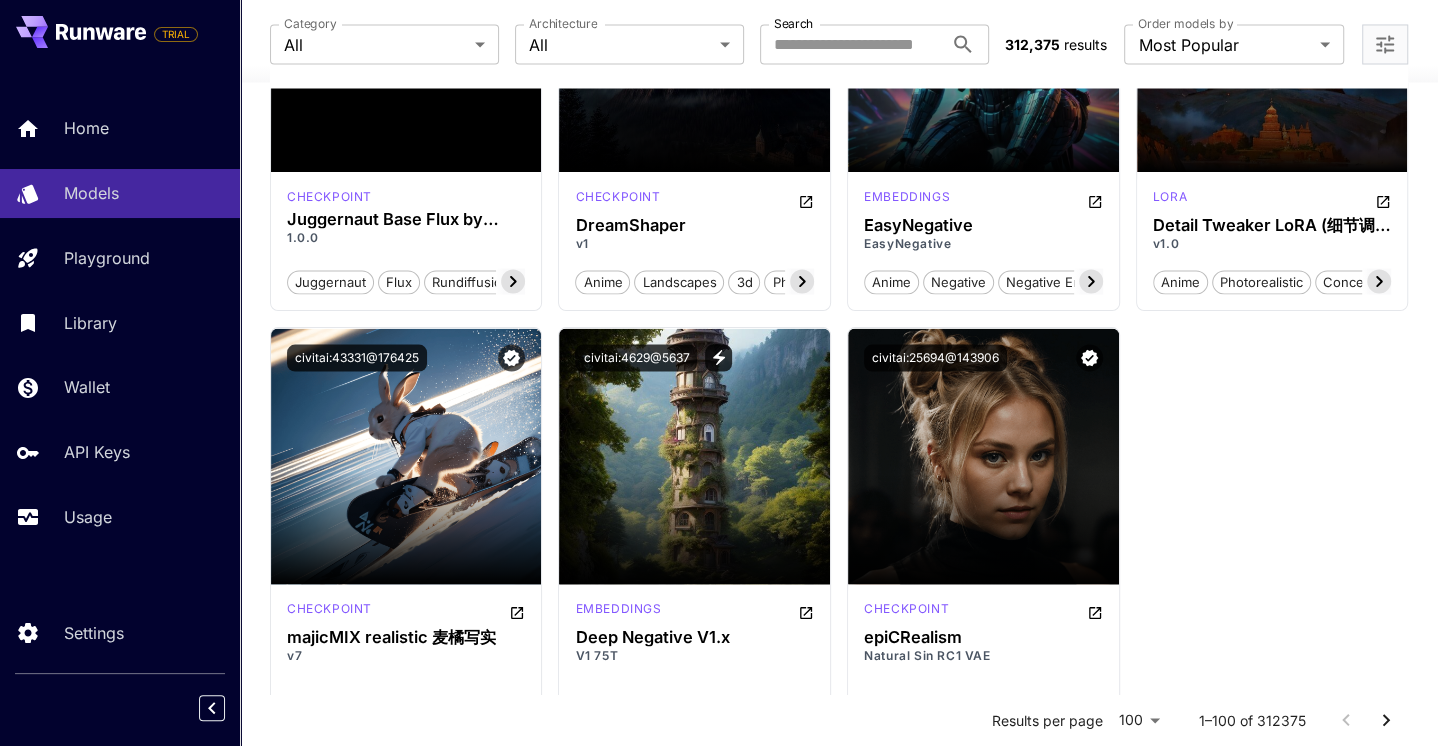 scroll, scrollTop: 2613, scrollLeft: 0, axis: vertical 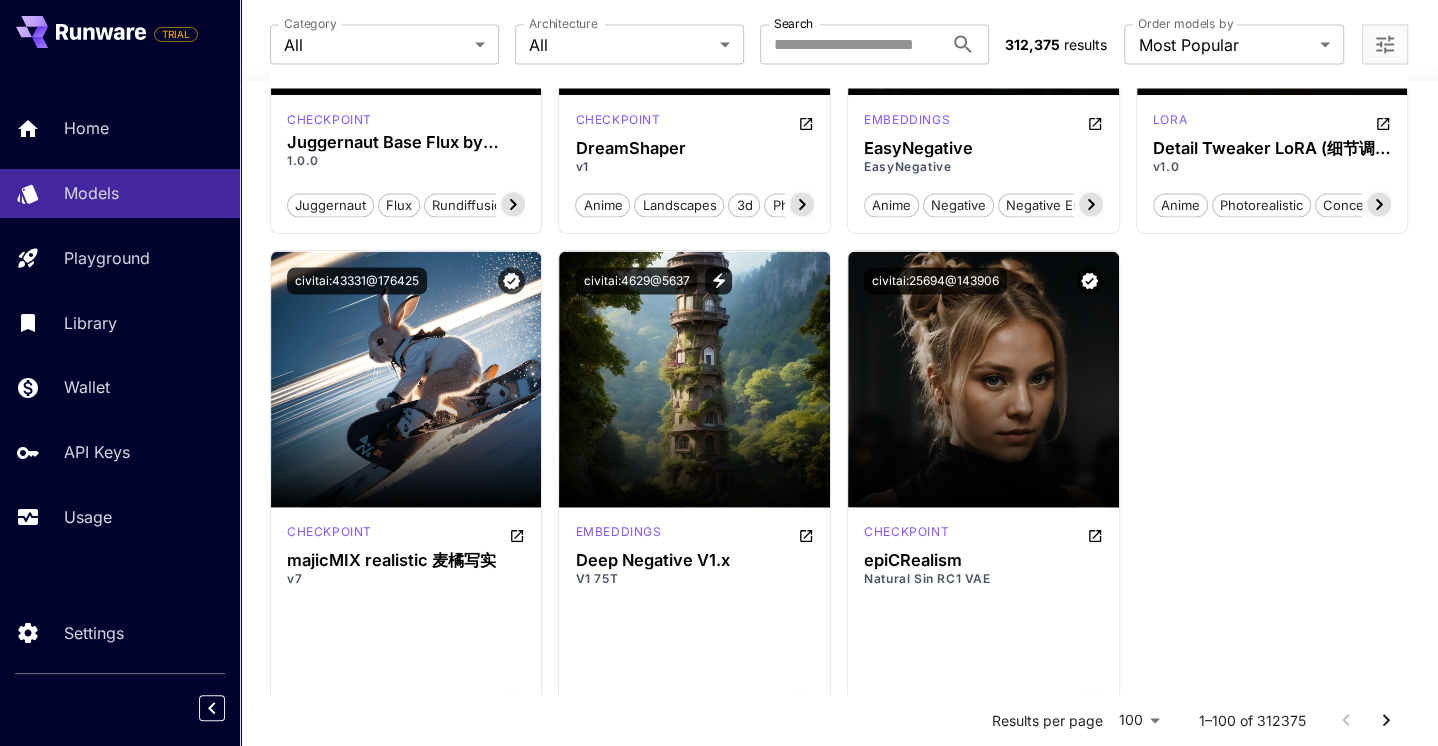 click on "Launch in Playground" at bounding box center (1272, -845) 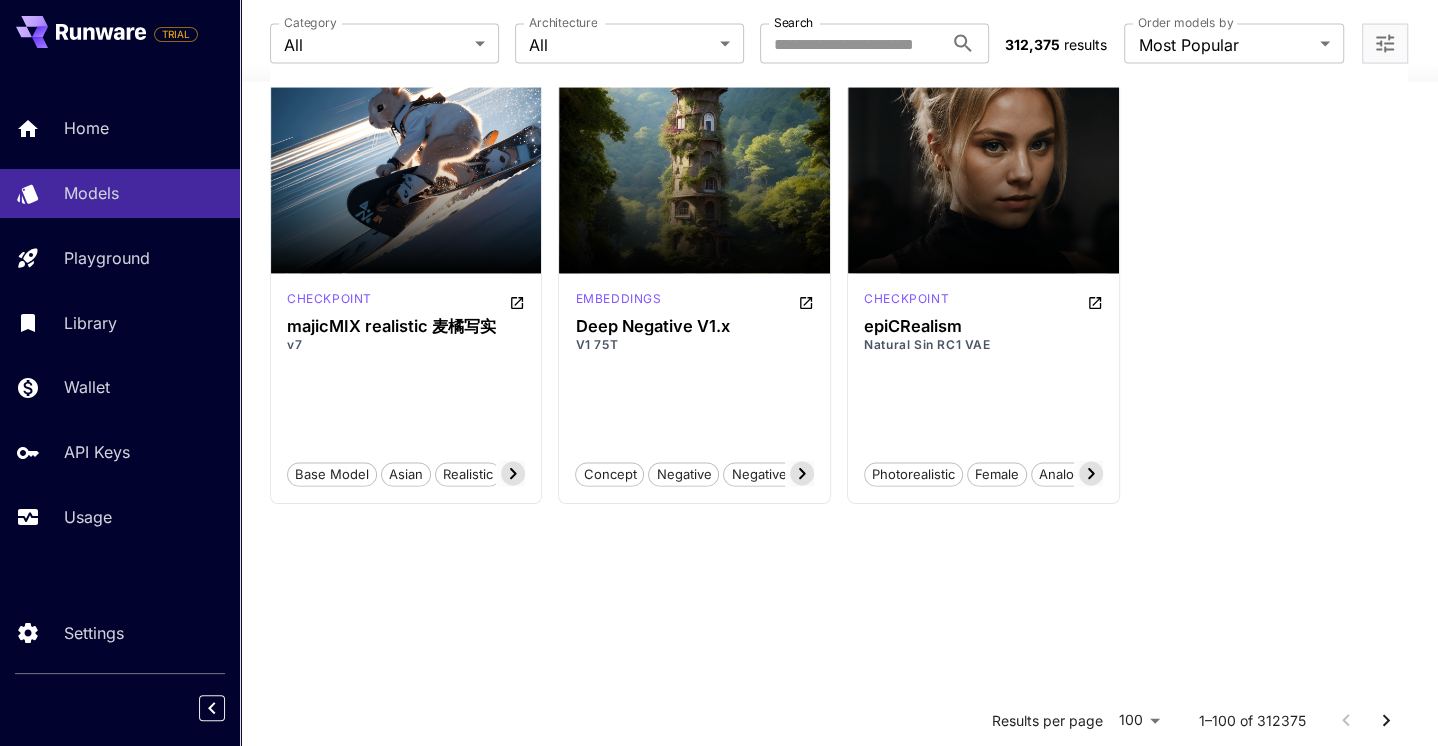 scroll, scrollTop: 3040, scrollLeft: 0, axis: vertical 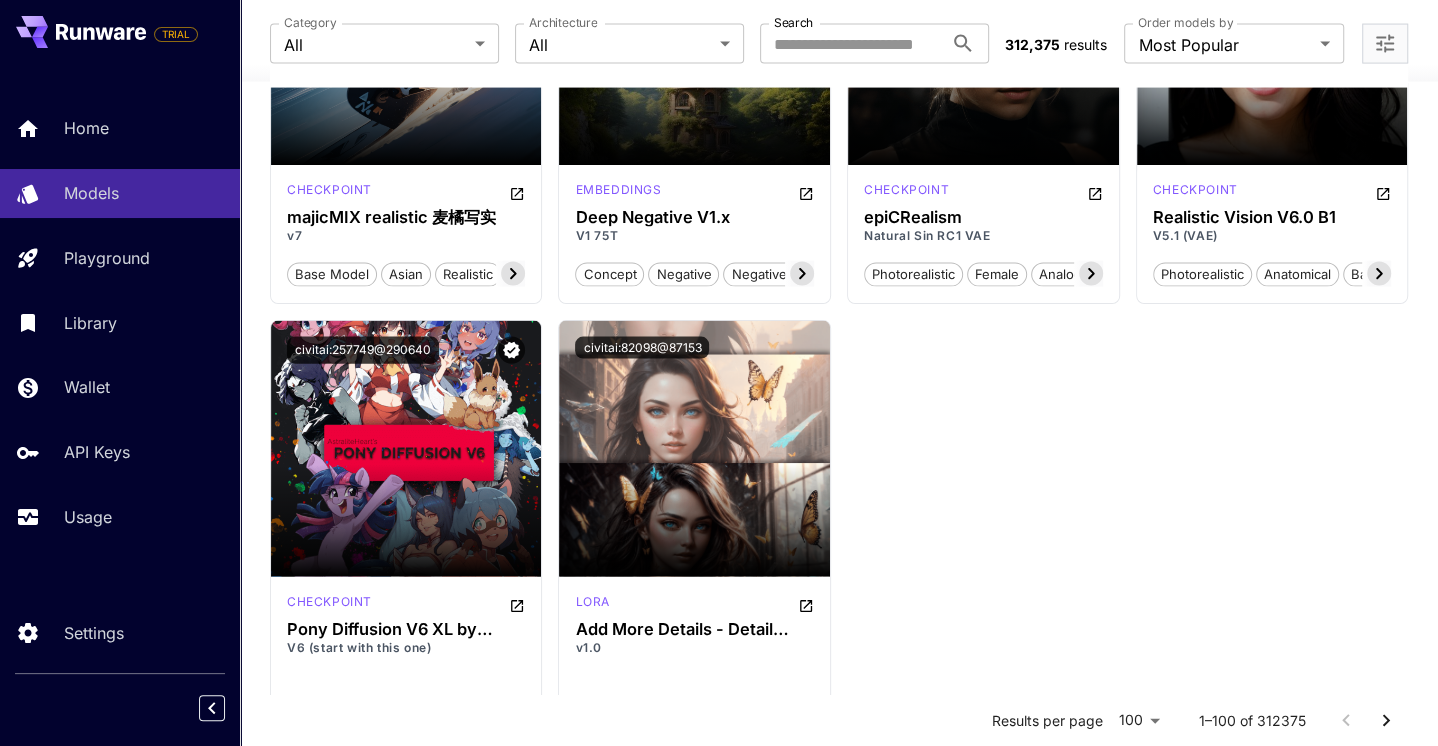 click on "Launch in Playground" at bounding box center (1260, -782) 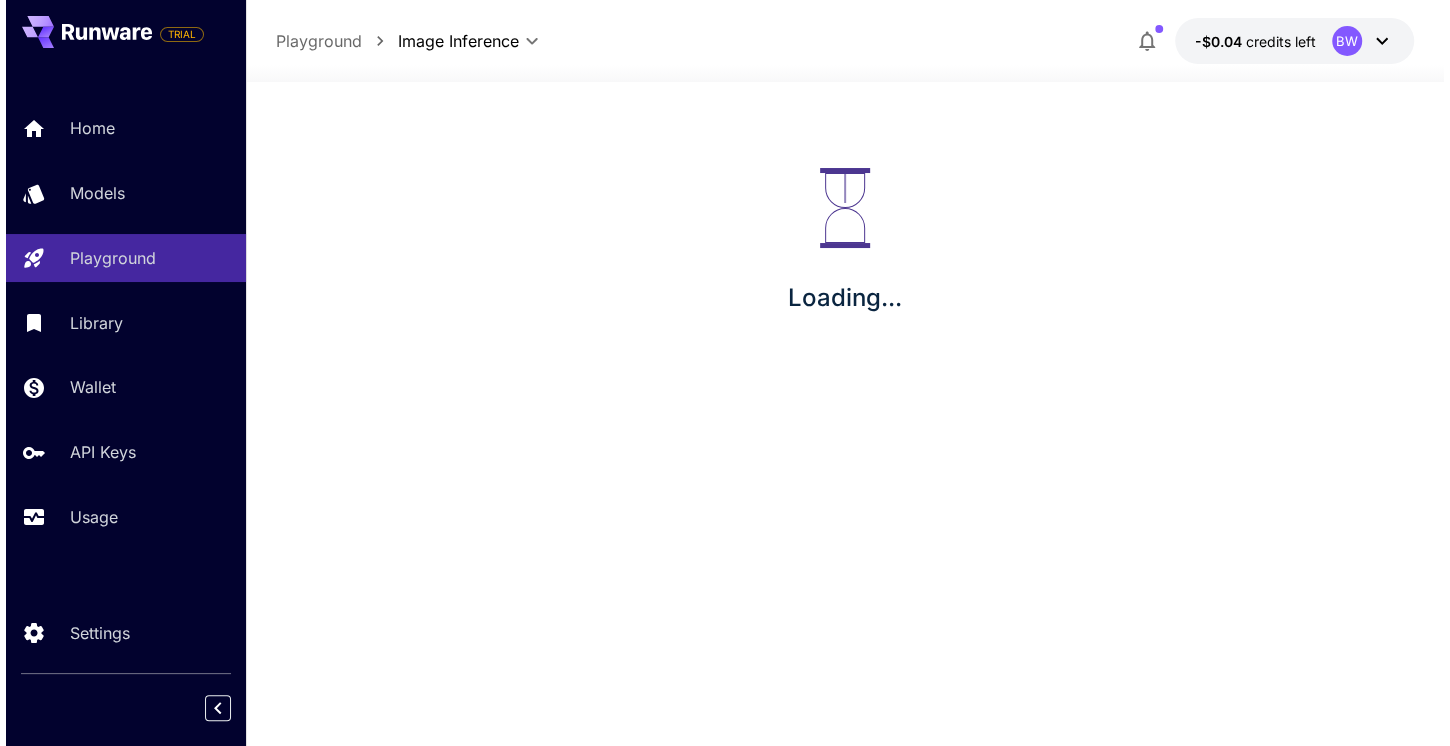 scroll, scrollTop: 0, scrollLeft: 0, axis: both 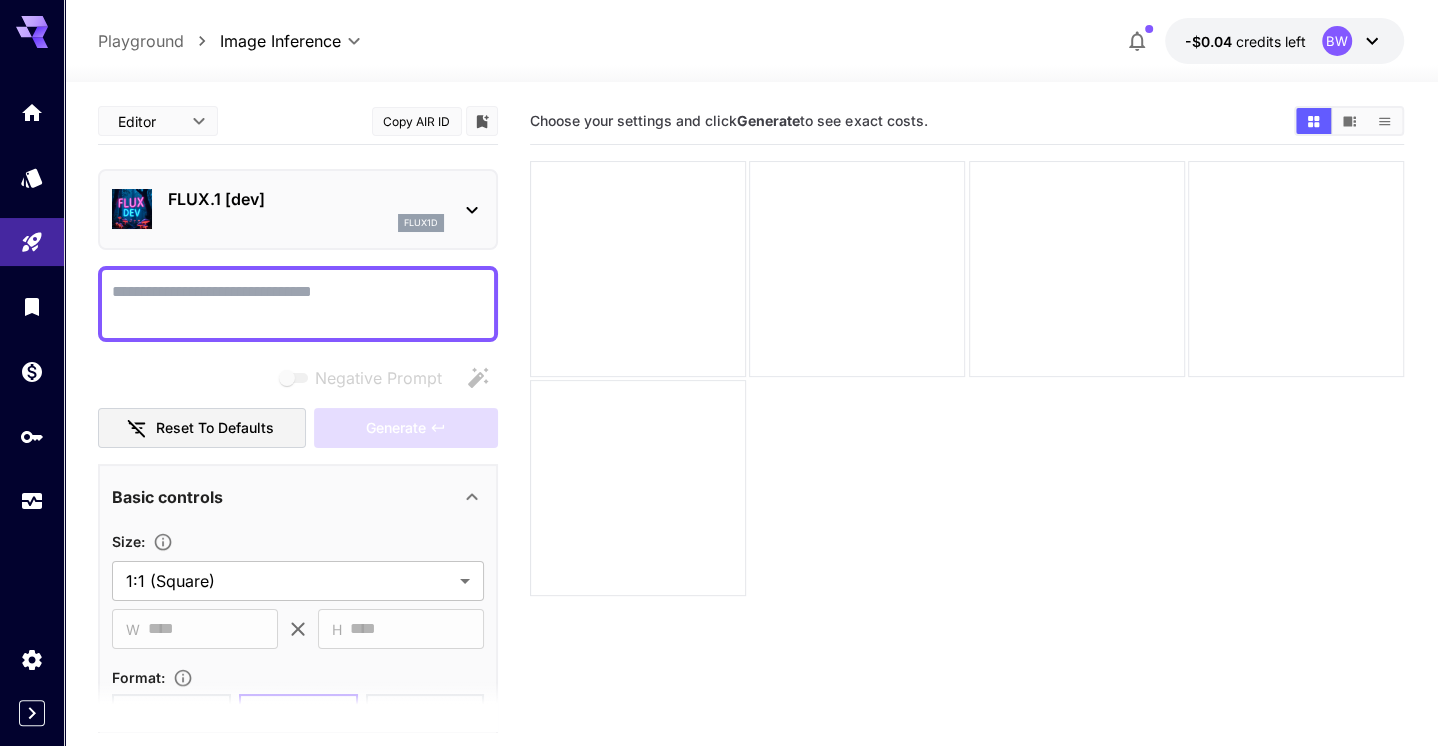 click on "Negative Prompt" at bounding box center [298, 304] 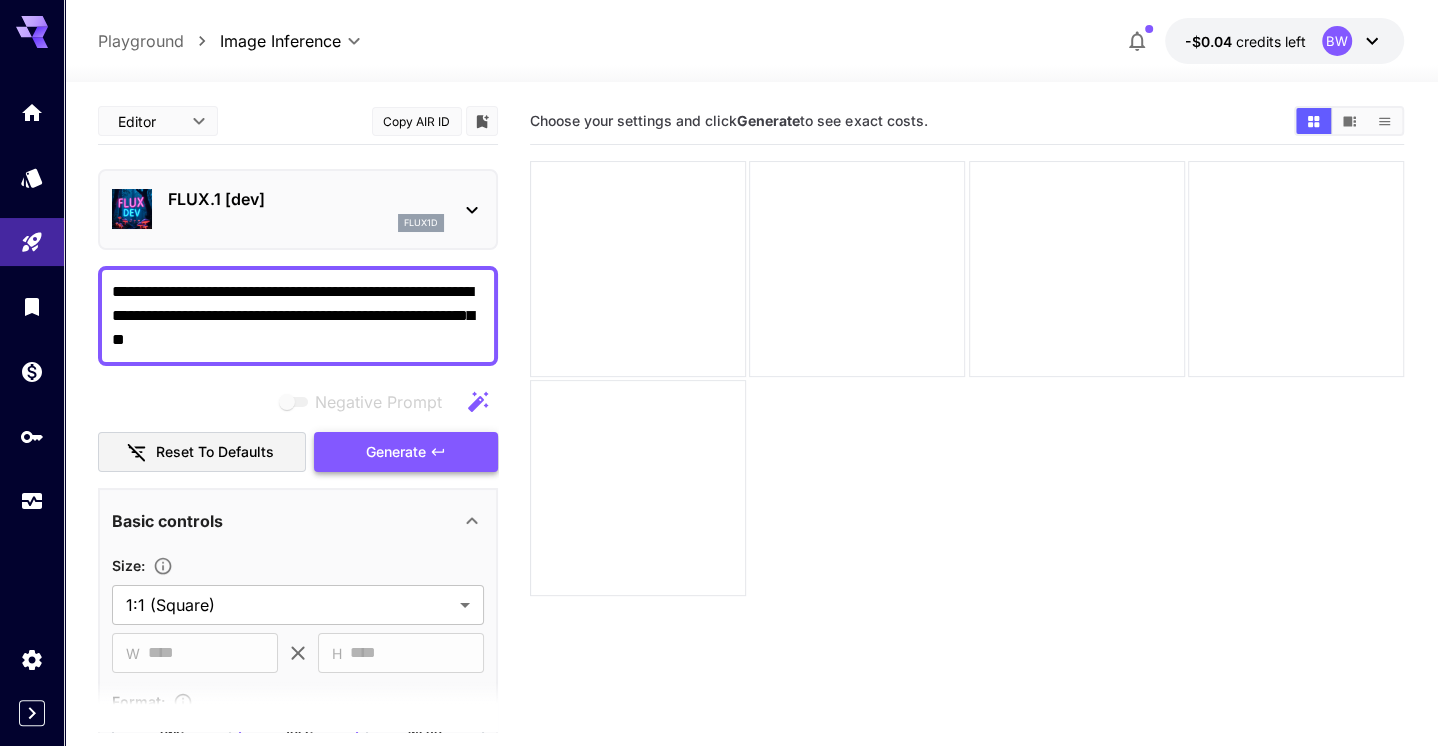 type on "**********" 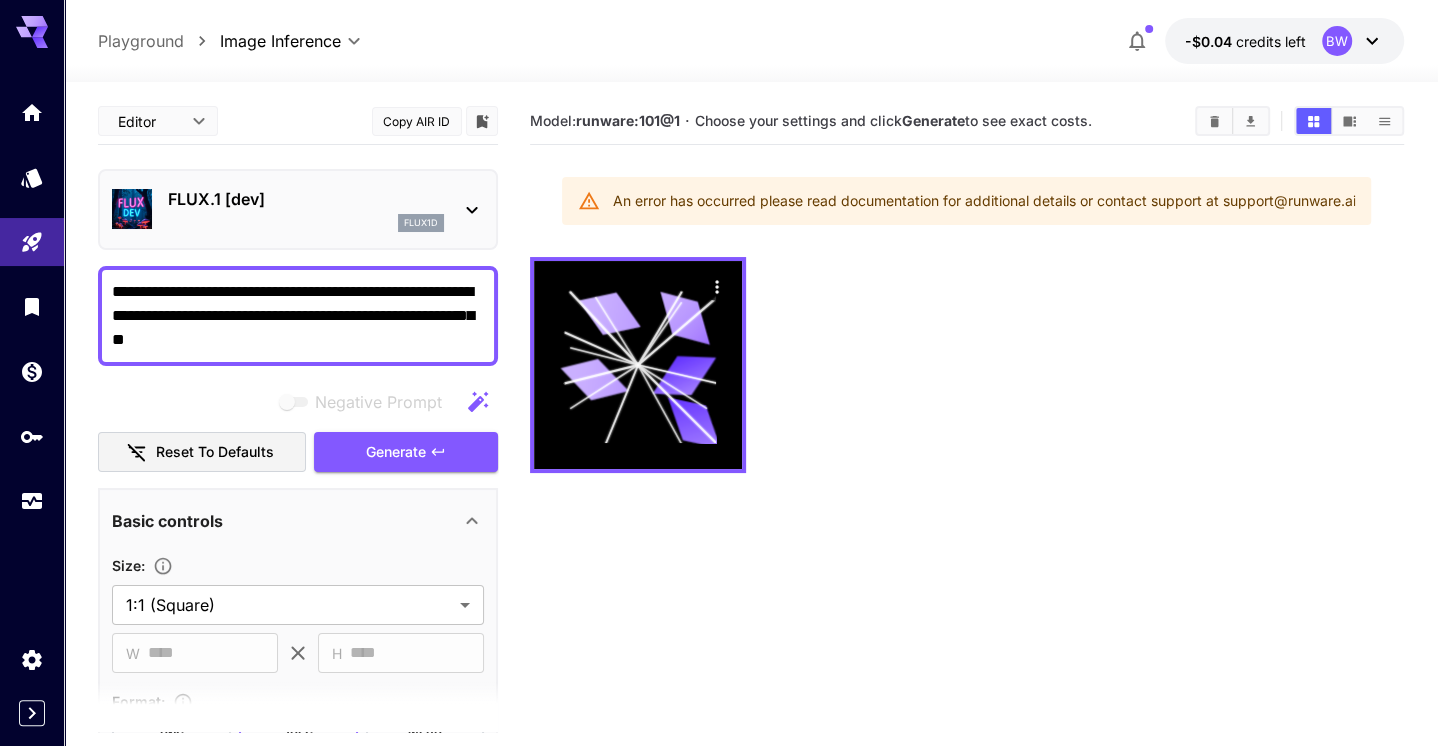 click on "**********" at bounding box center [298, 316] 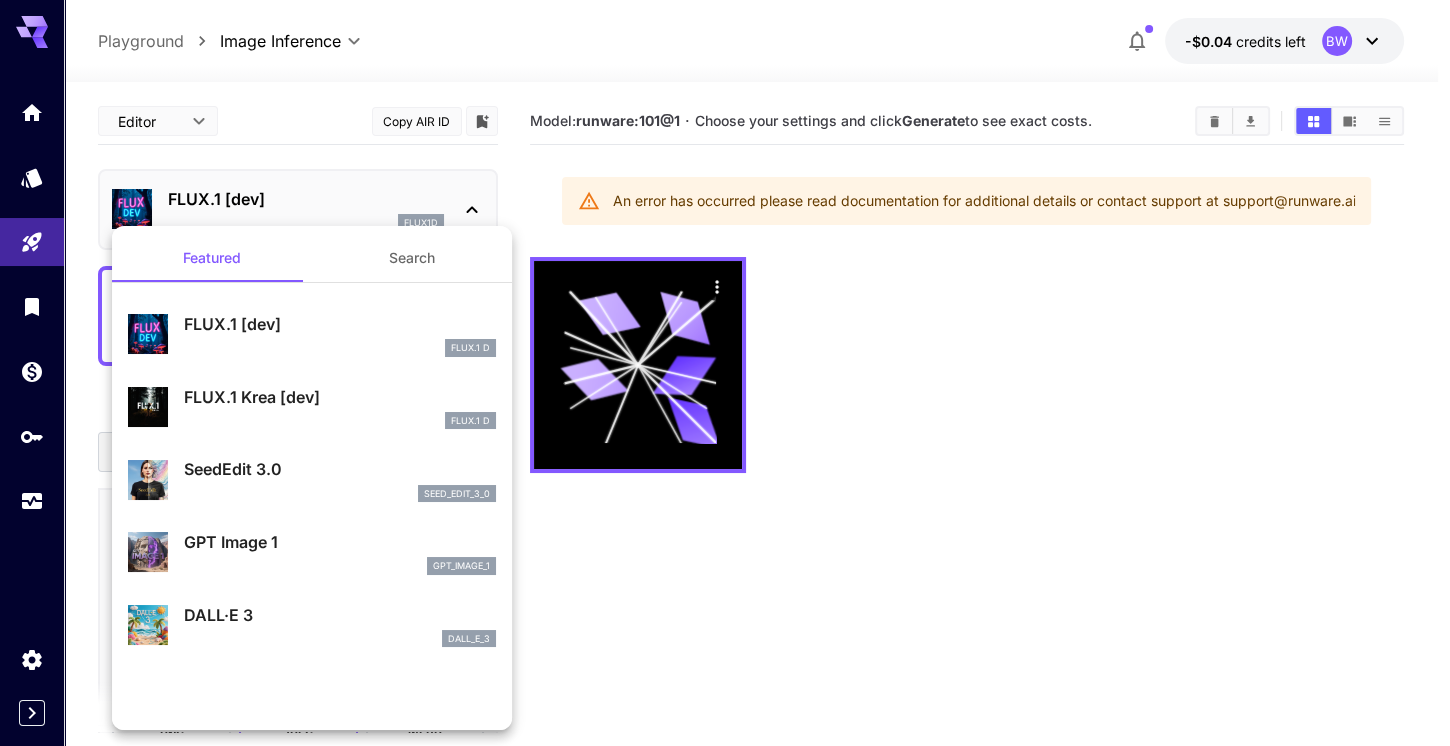click on "SeedEdit 3.0" at bounding box center [340, 469] 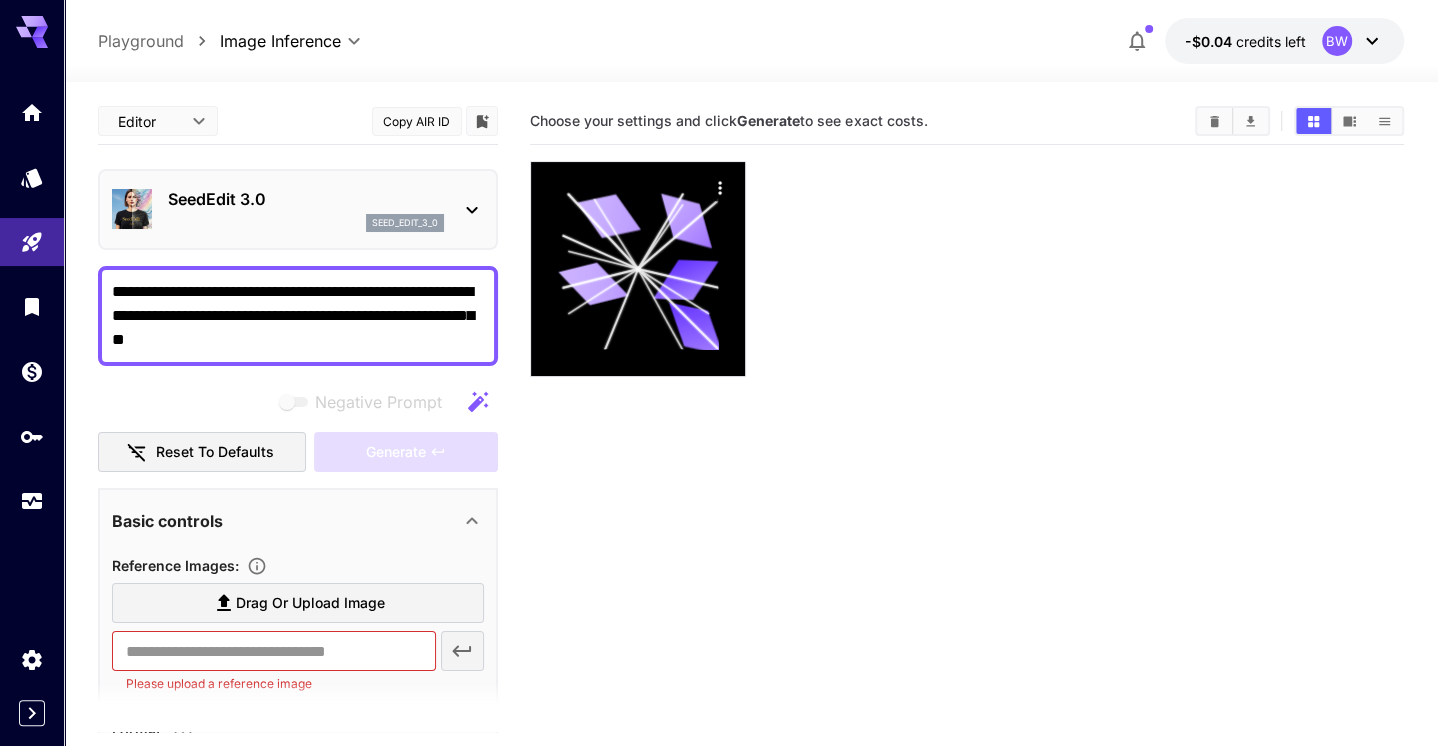 click on "**********" at bounding box center (298, 316) 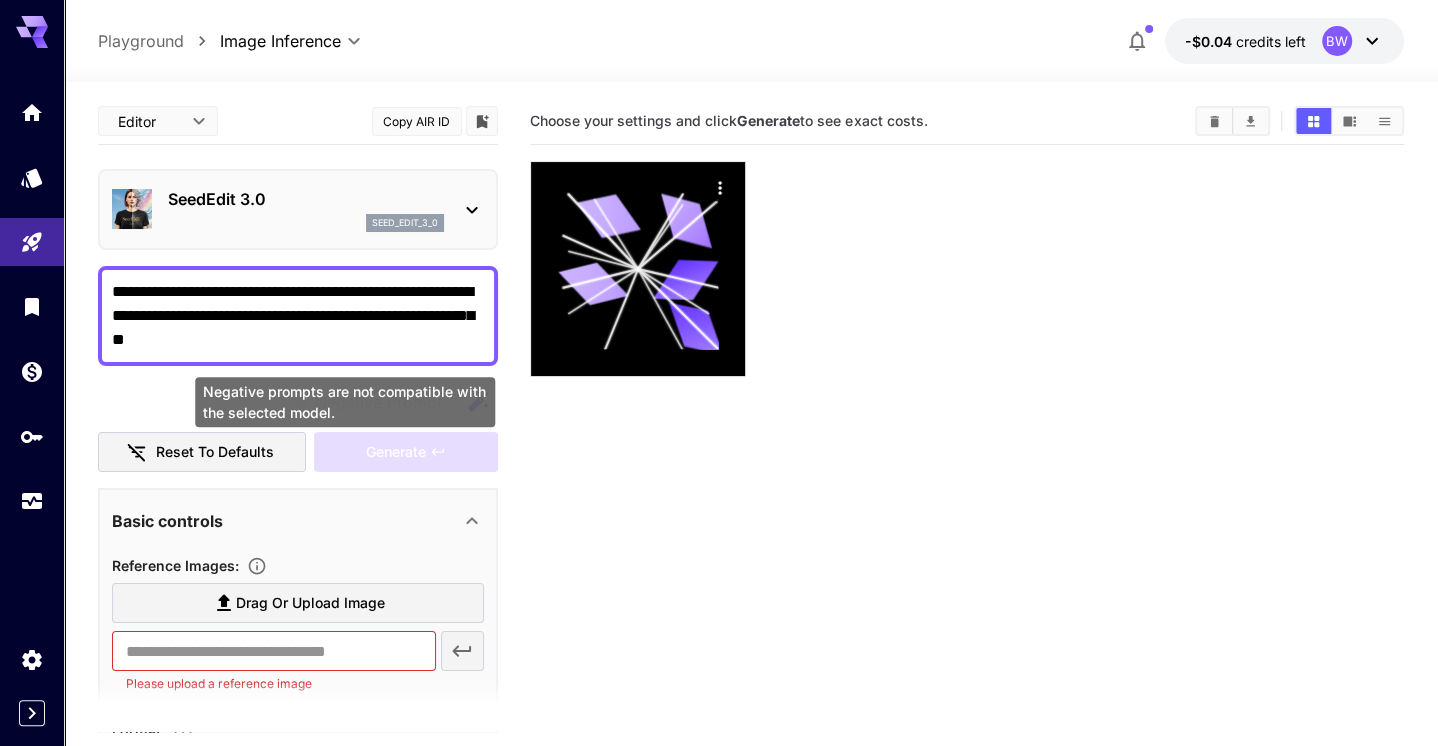 click on "Negative prompts are not compatible with the selected model." at bounding box center (345, 402) 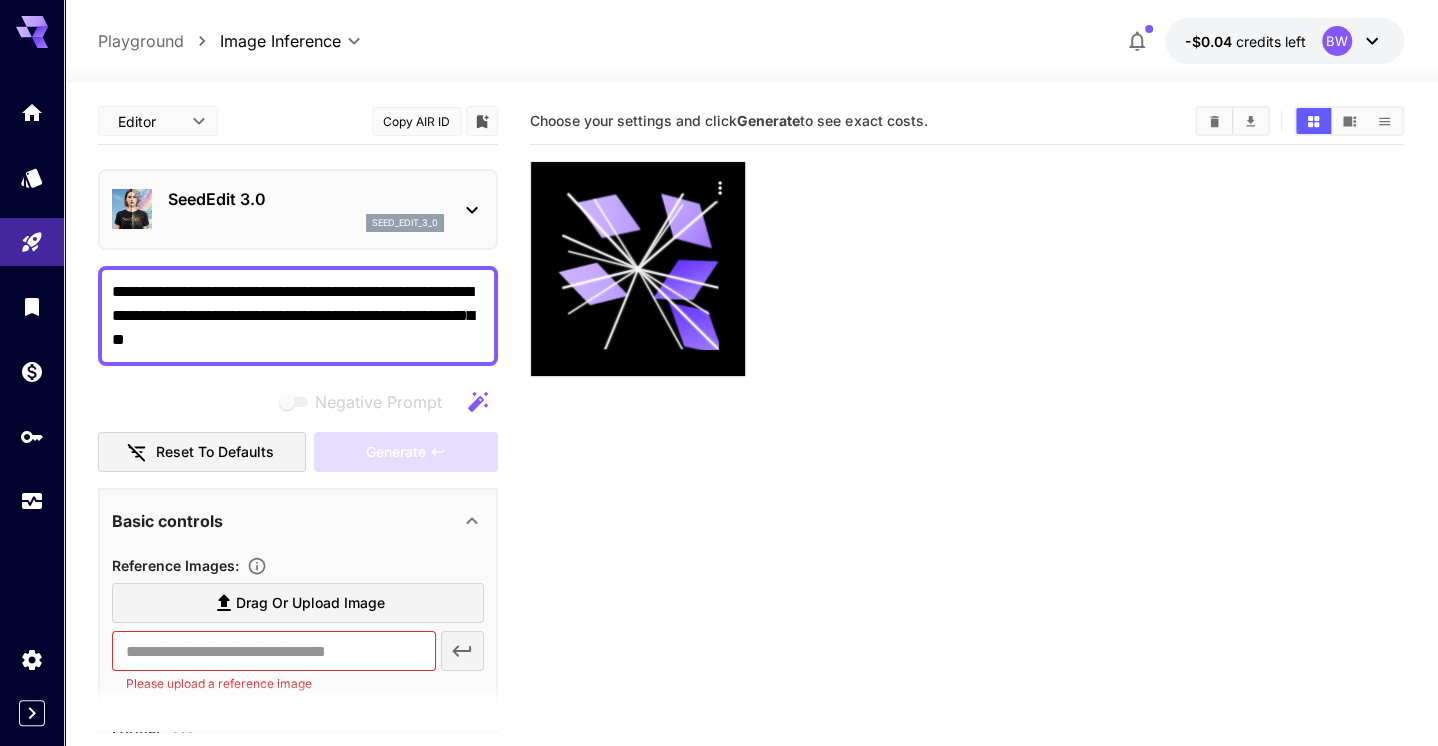 click on "SeedEdit 3.0" at bounding box center (306, 199) 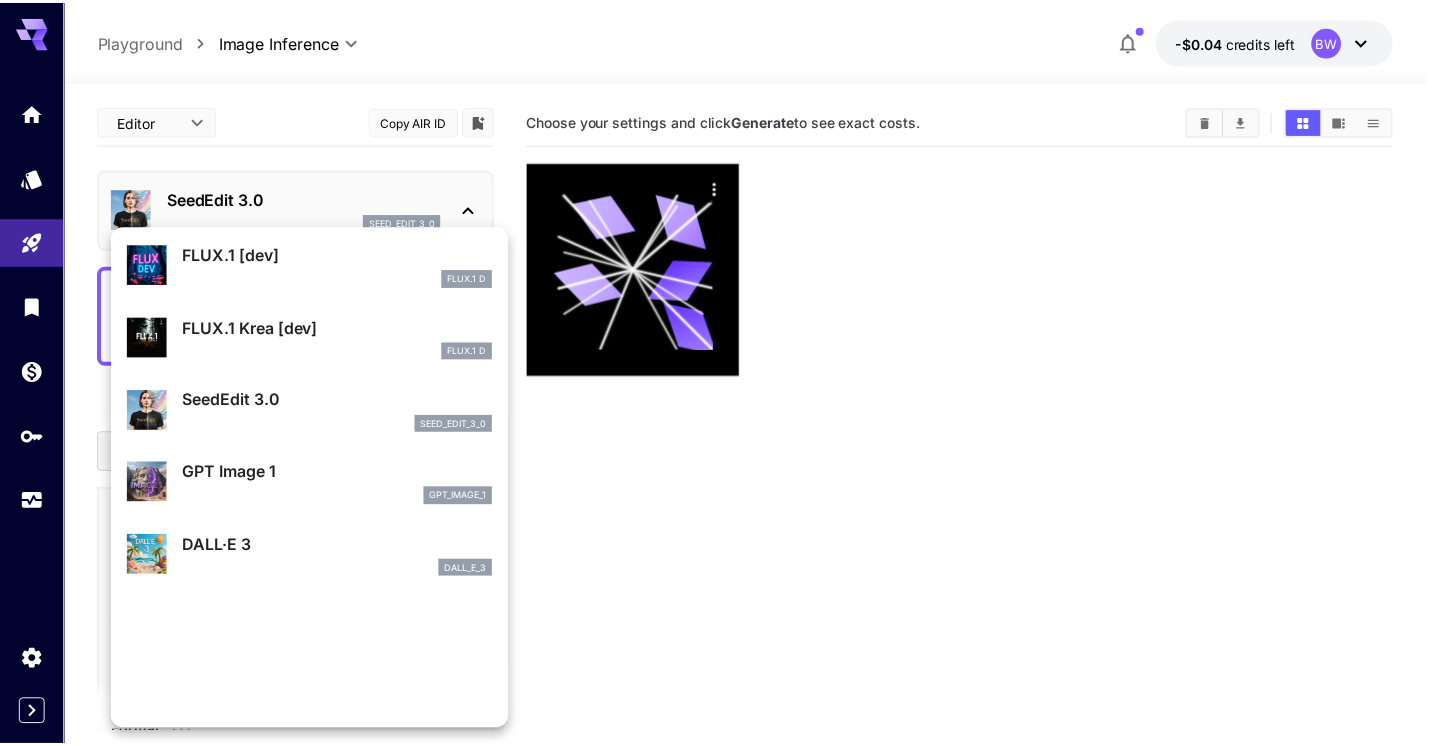 scroll, scrollTop: 0, scrollLeft: 0, axis: both 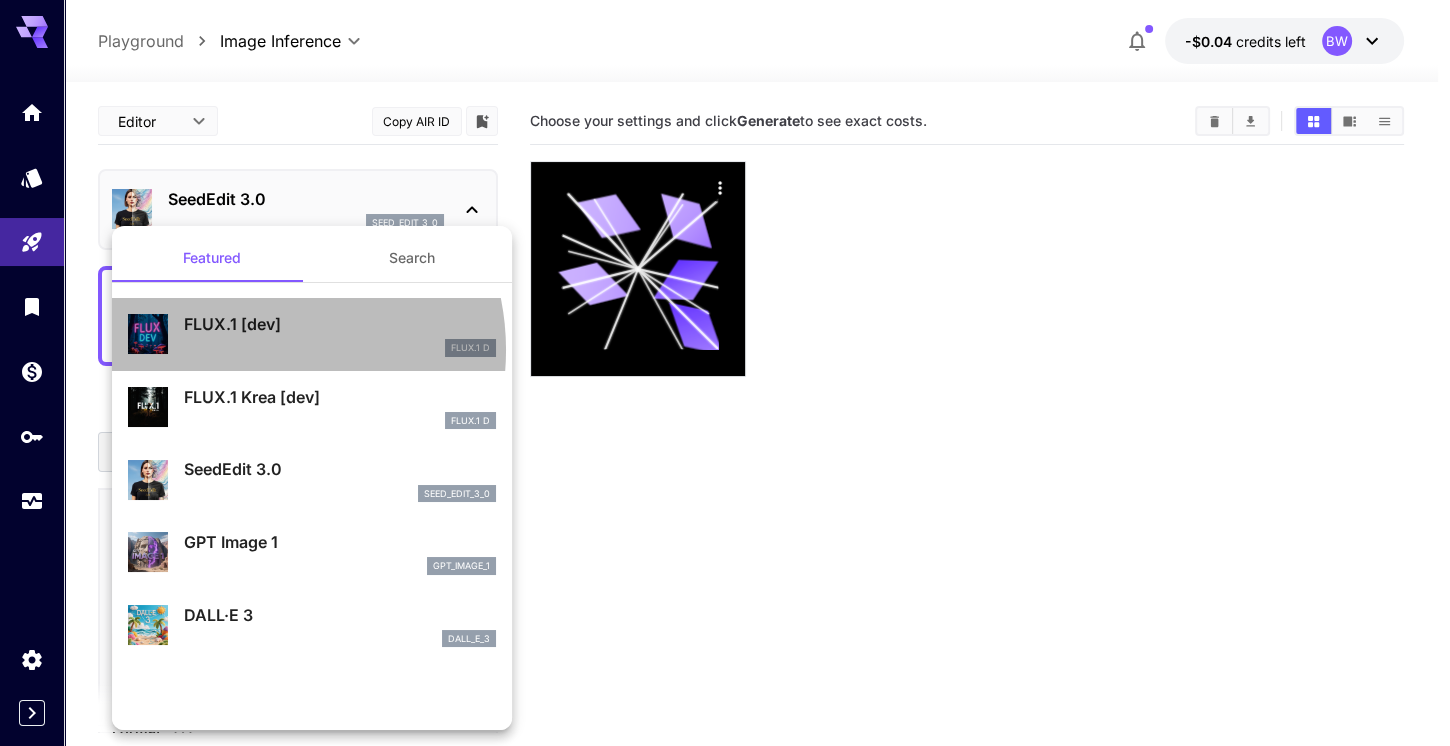 click on "FLUX.1 D" at bounding box center (340, 348) 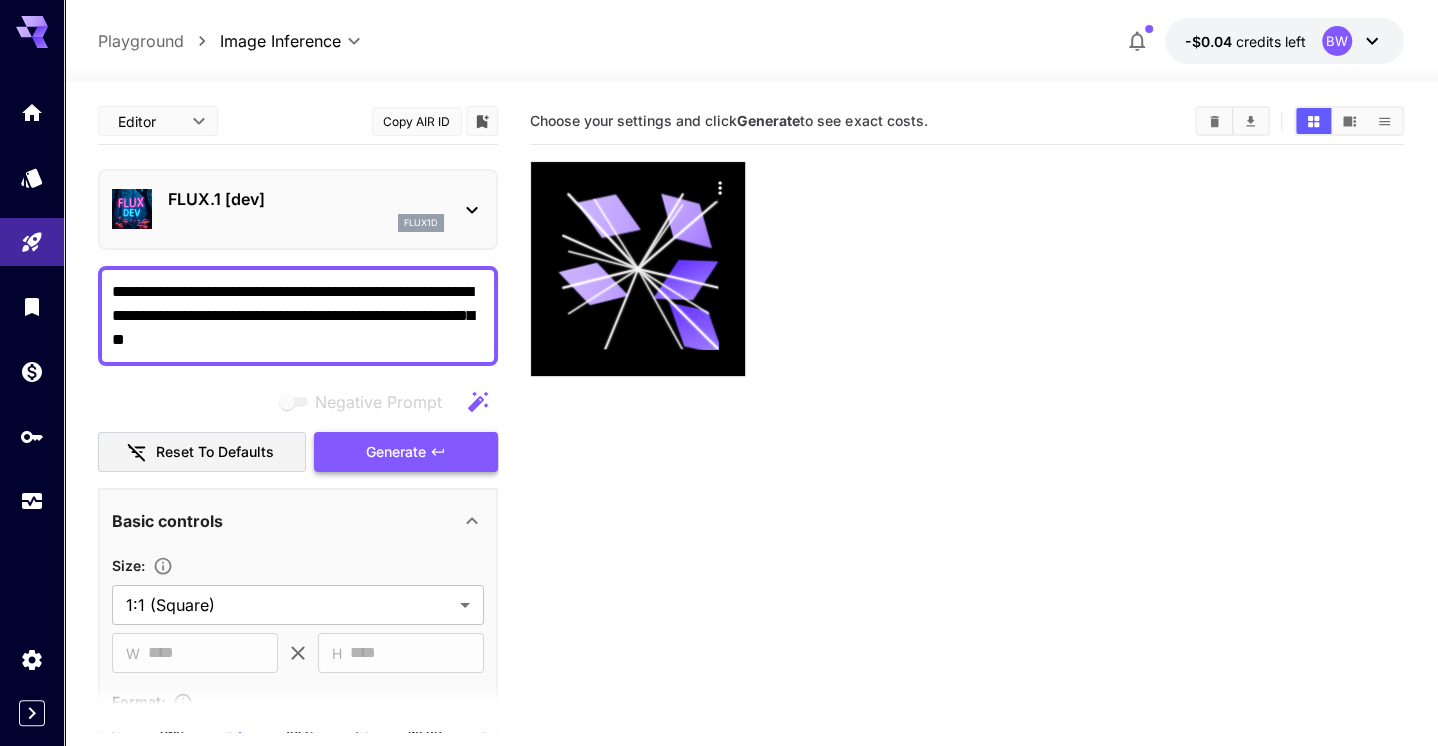 click on "Generate" at bounding box center (396, 452) 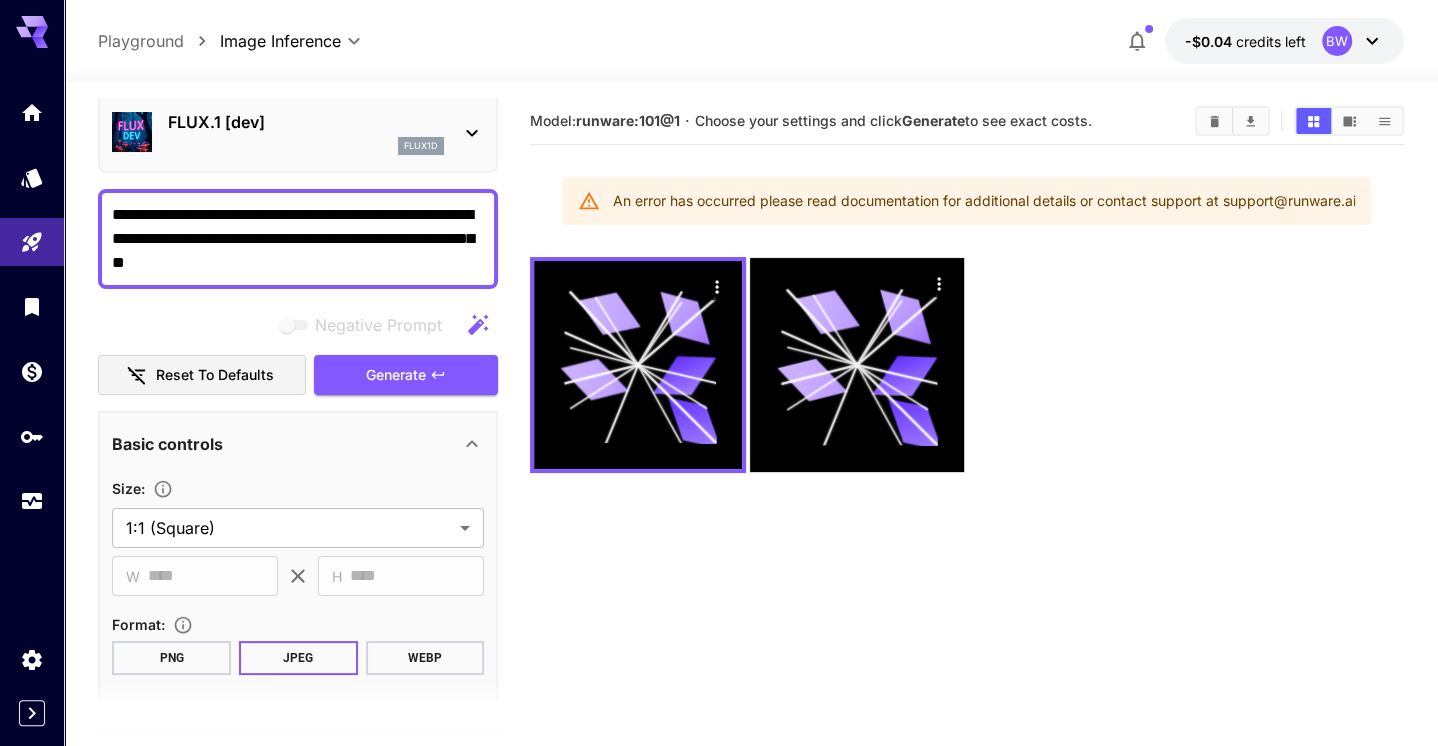 scroll, scrollTop: 74, scrollLeft: 0, axis: vertical 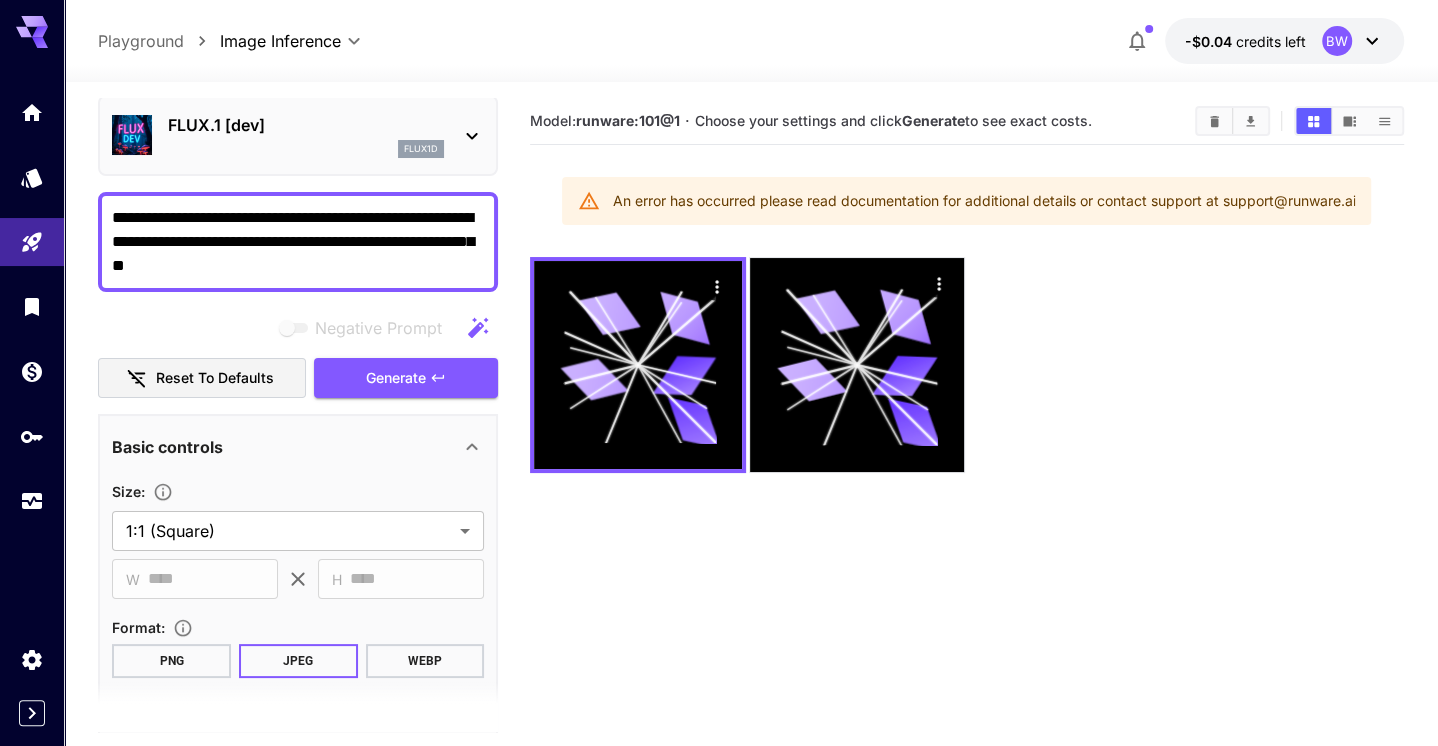 click on "**********" at bounding box center [298, 242] 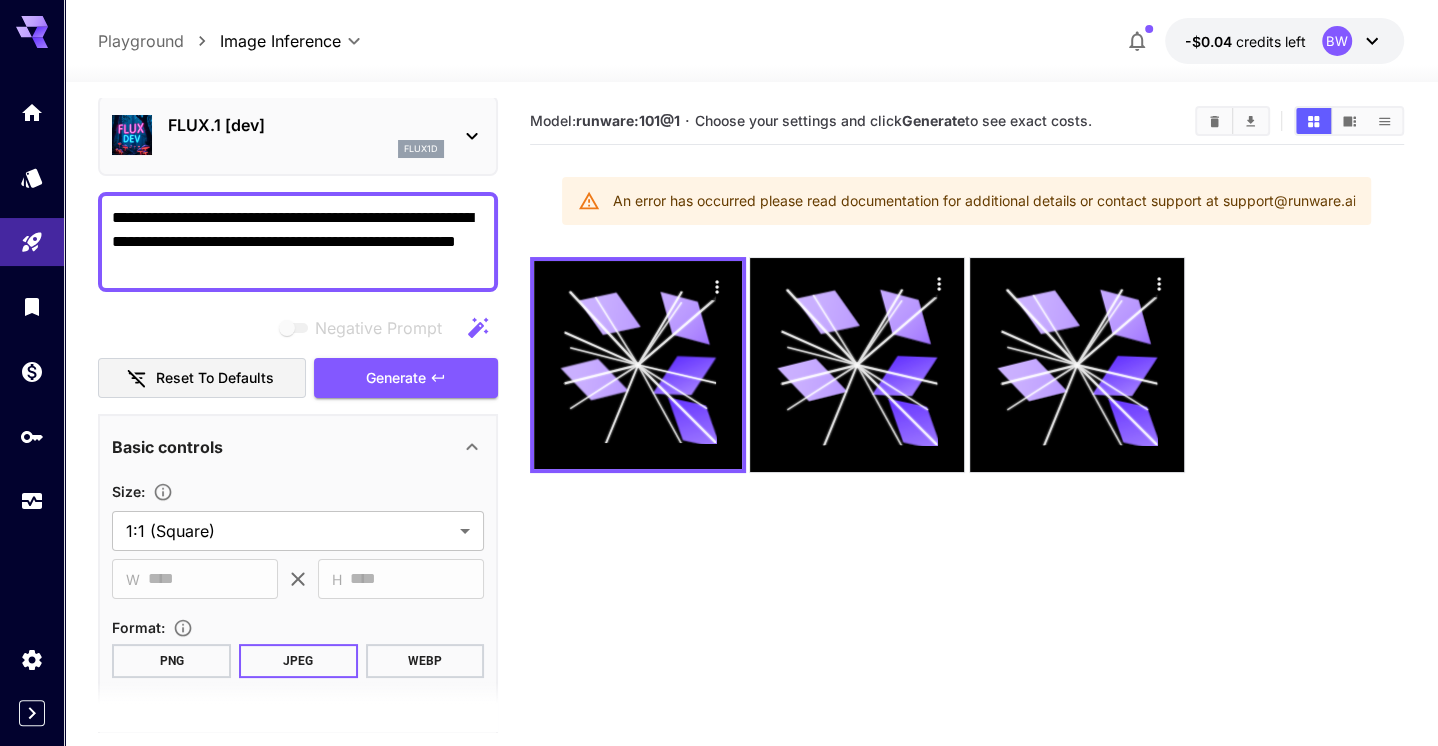 type on "**********" 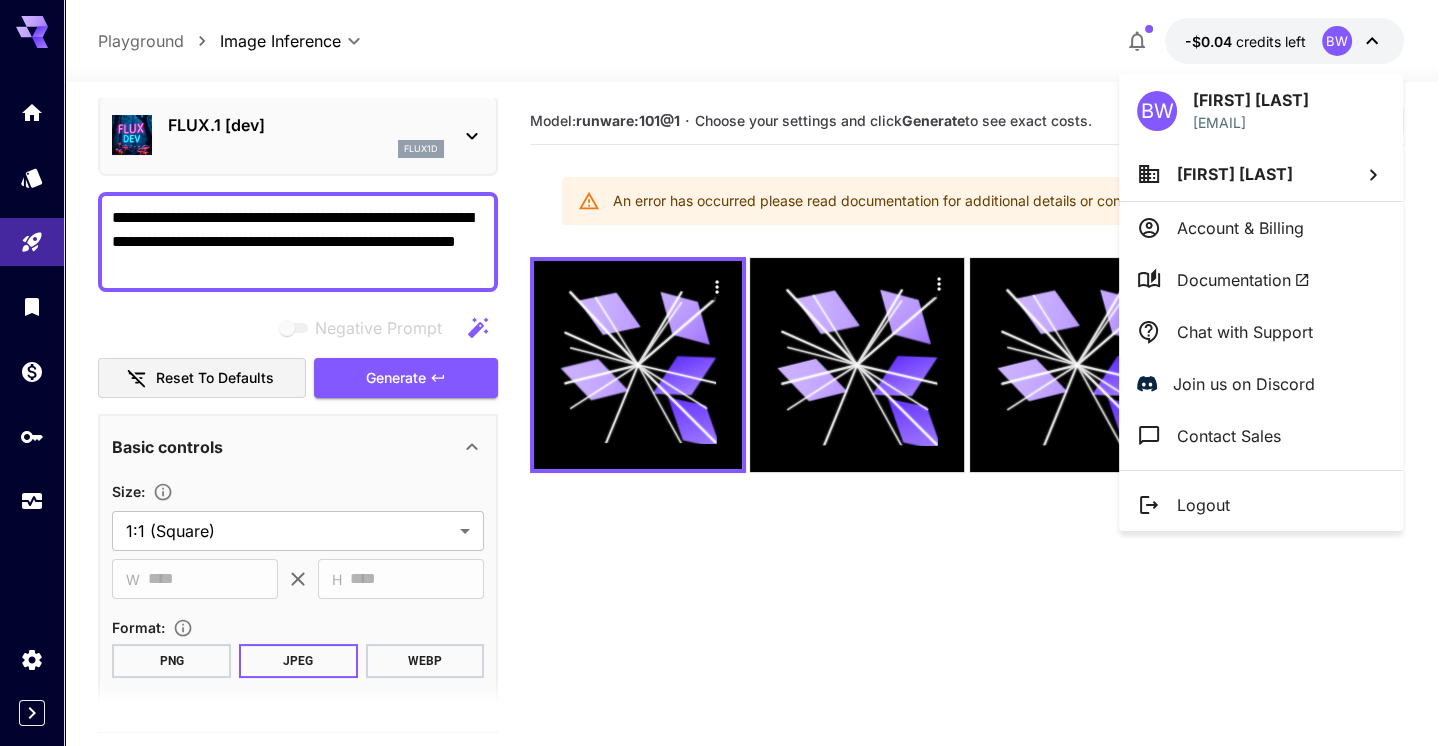 click 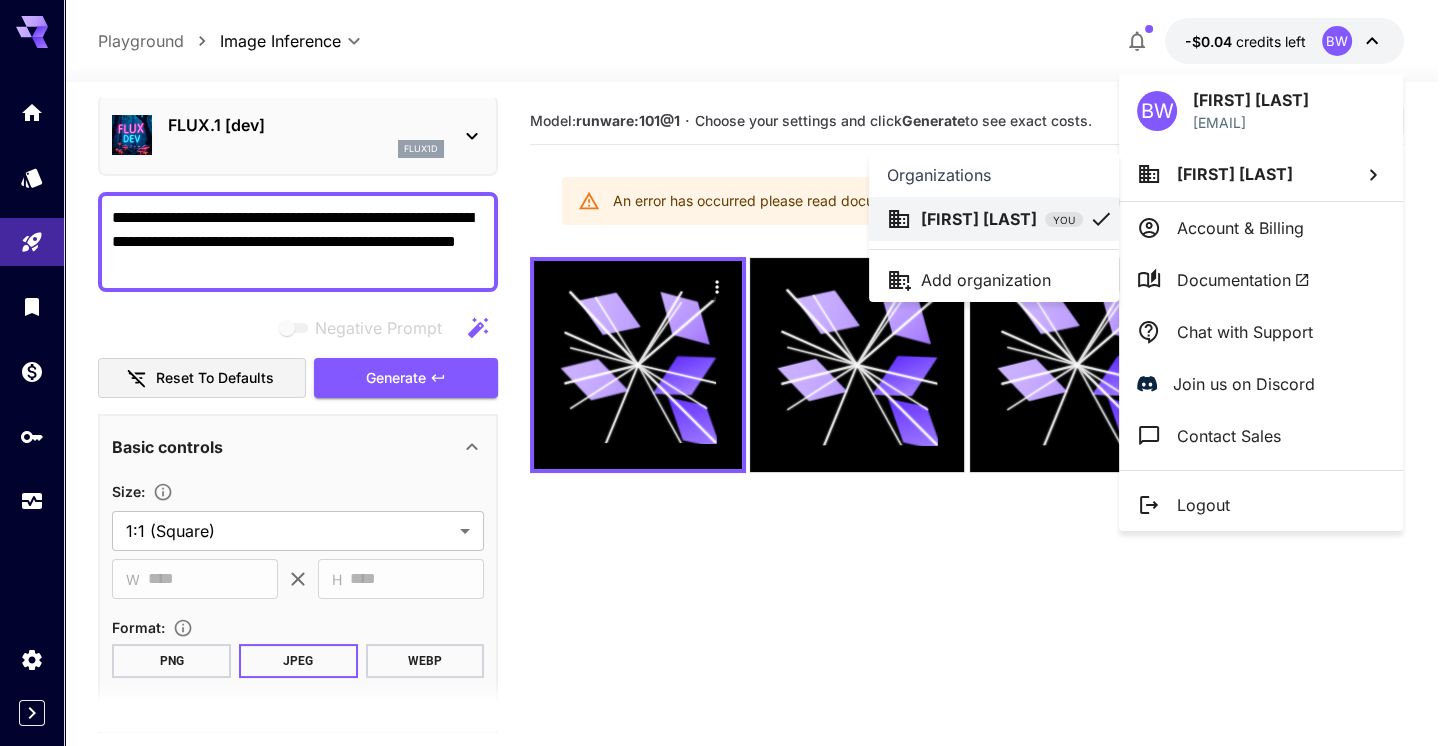 click at bounding box center [725, 373] 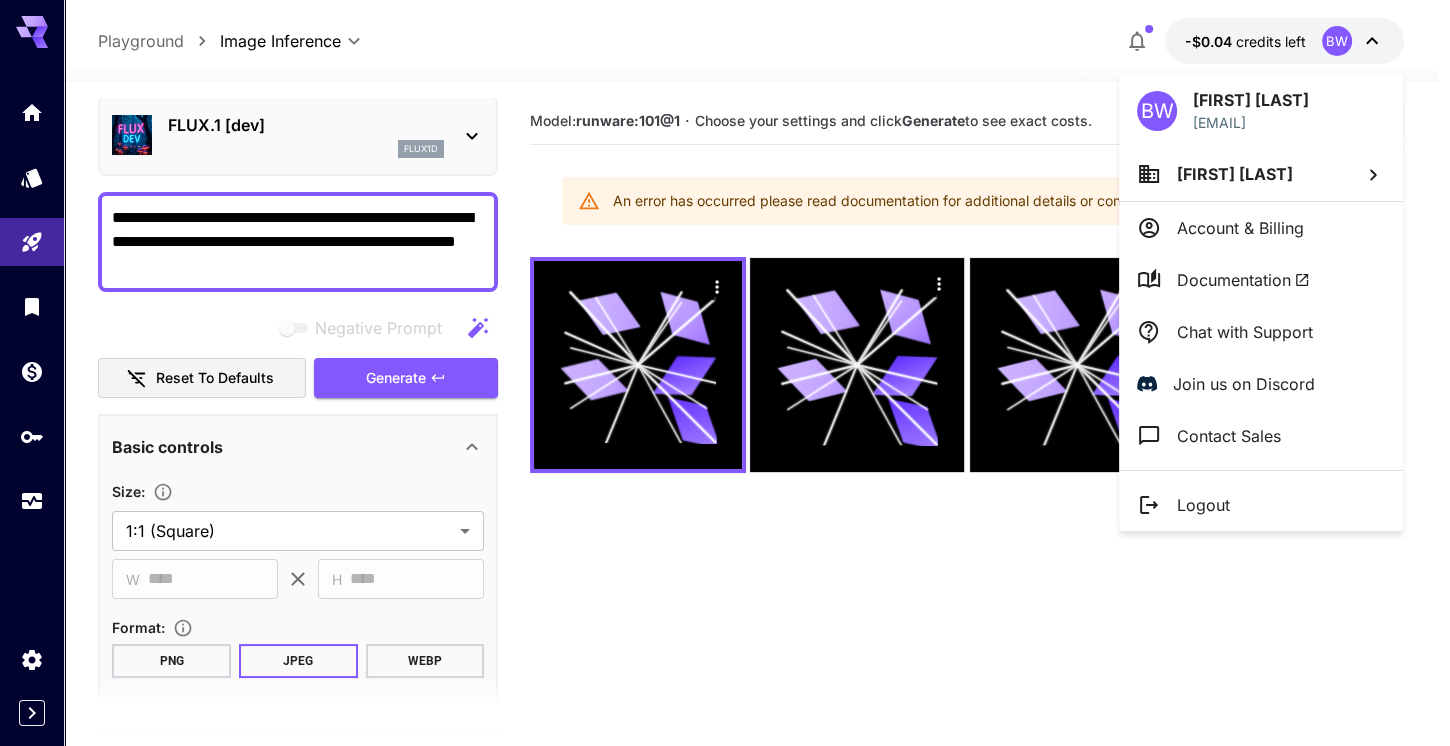 click at bounding box center [725, 373] 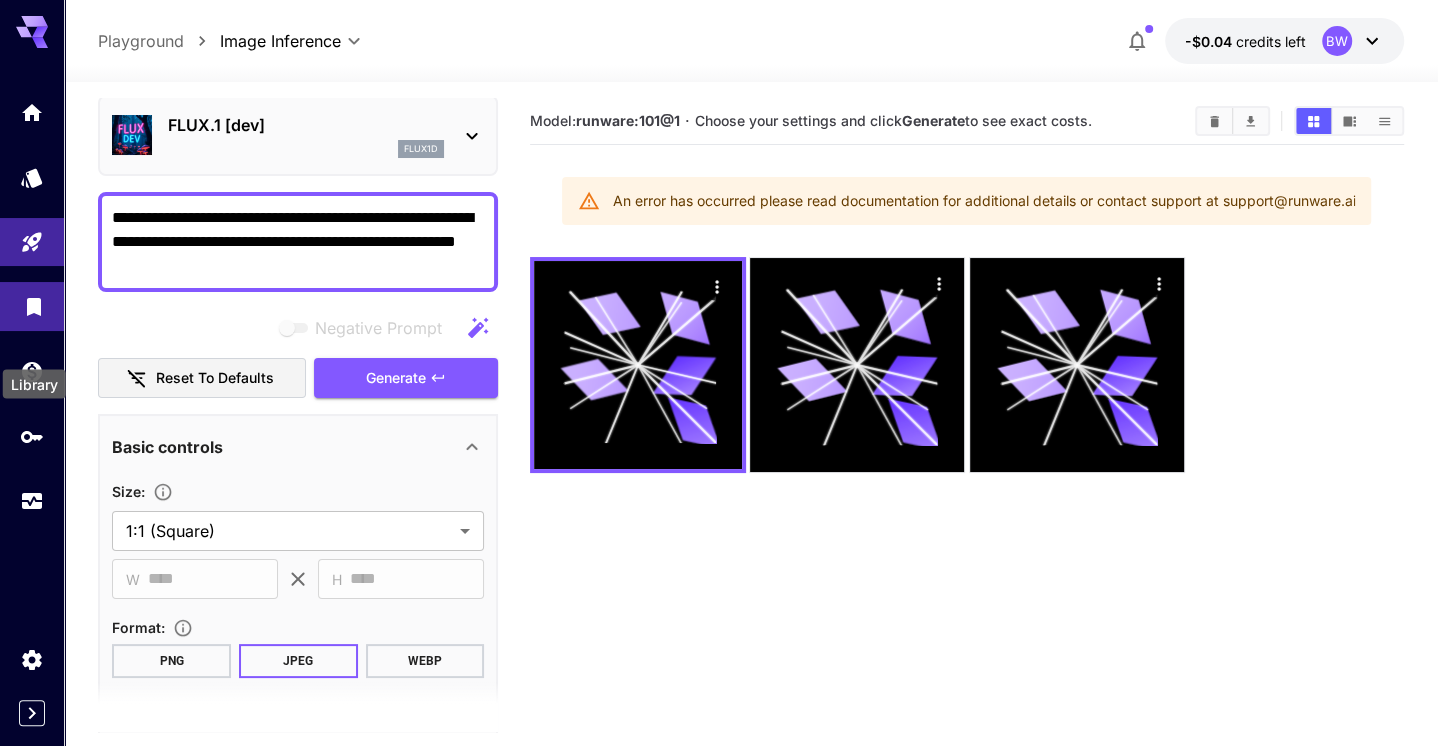click 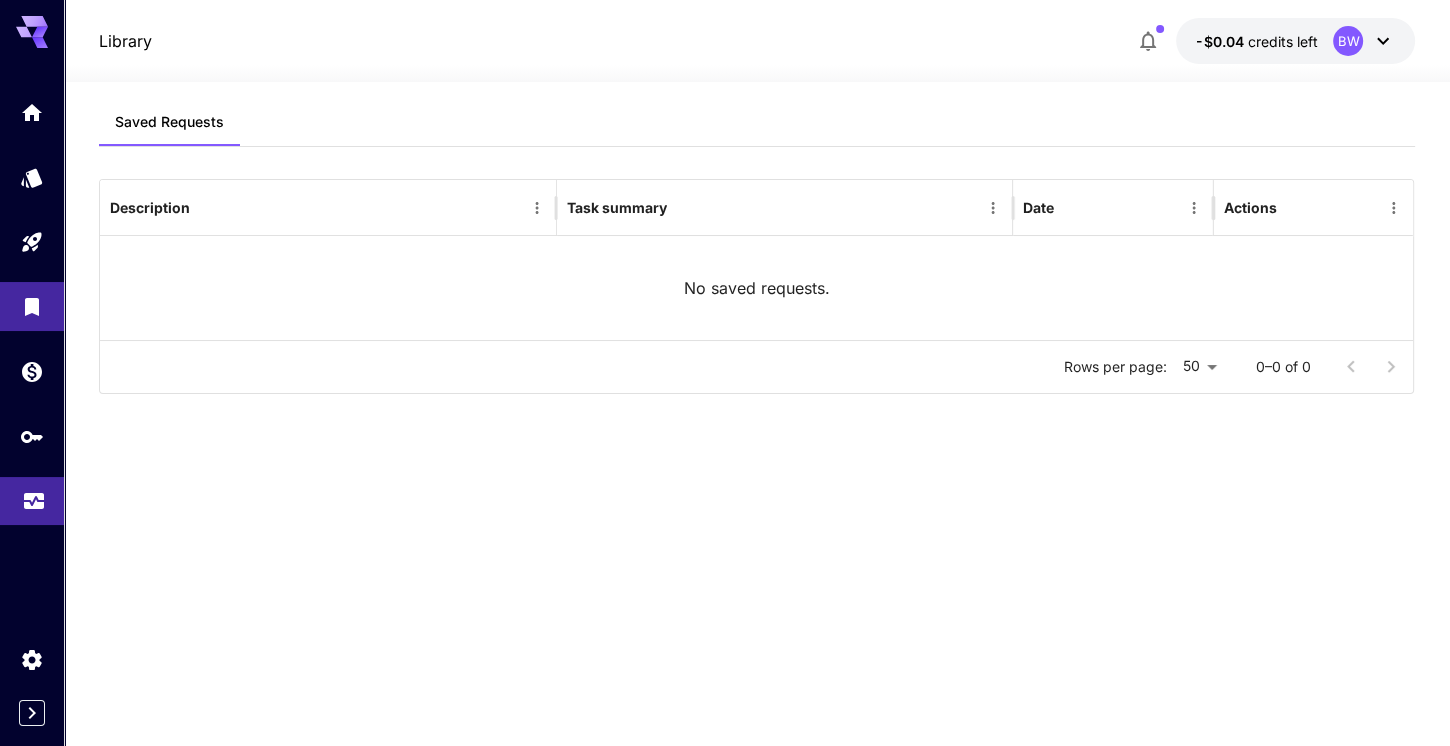 click 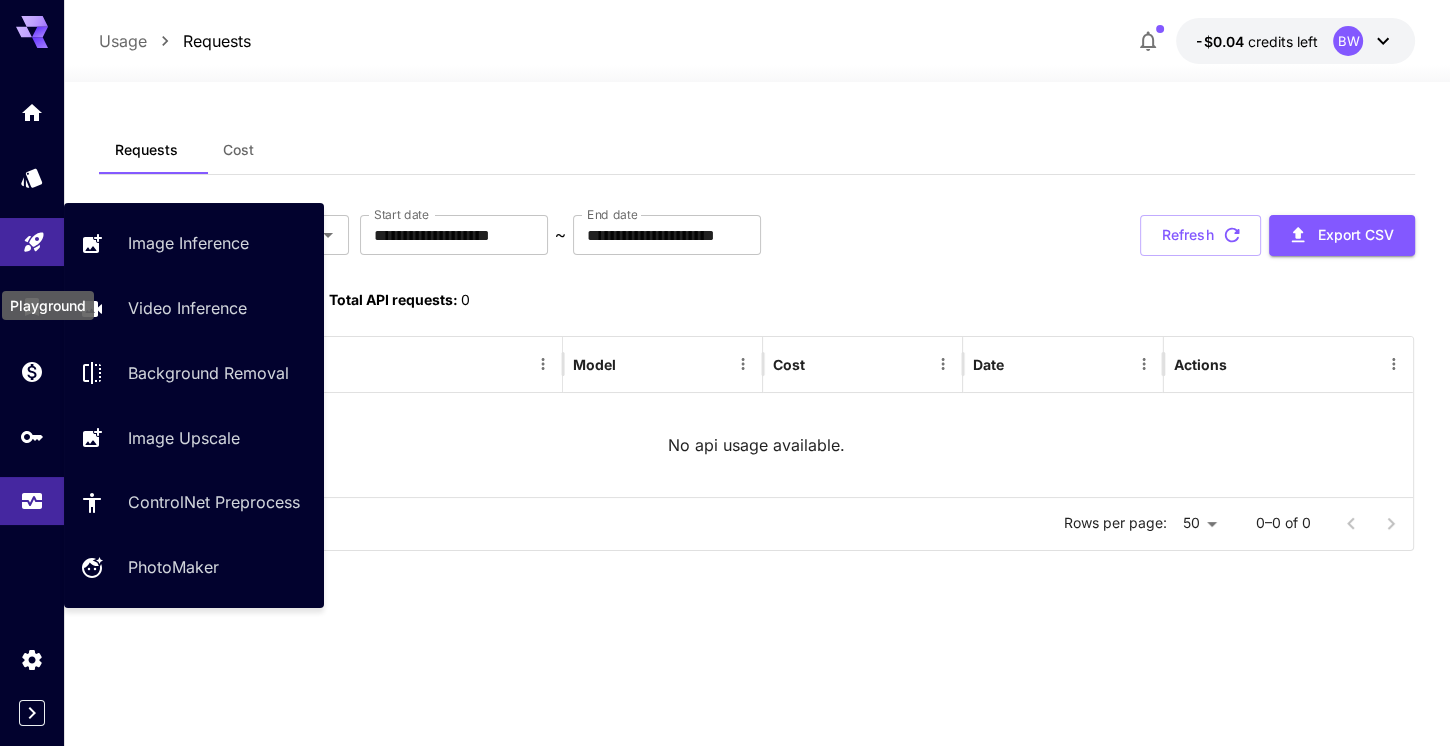 click 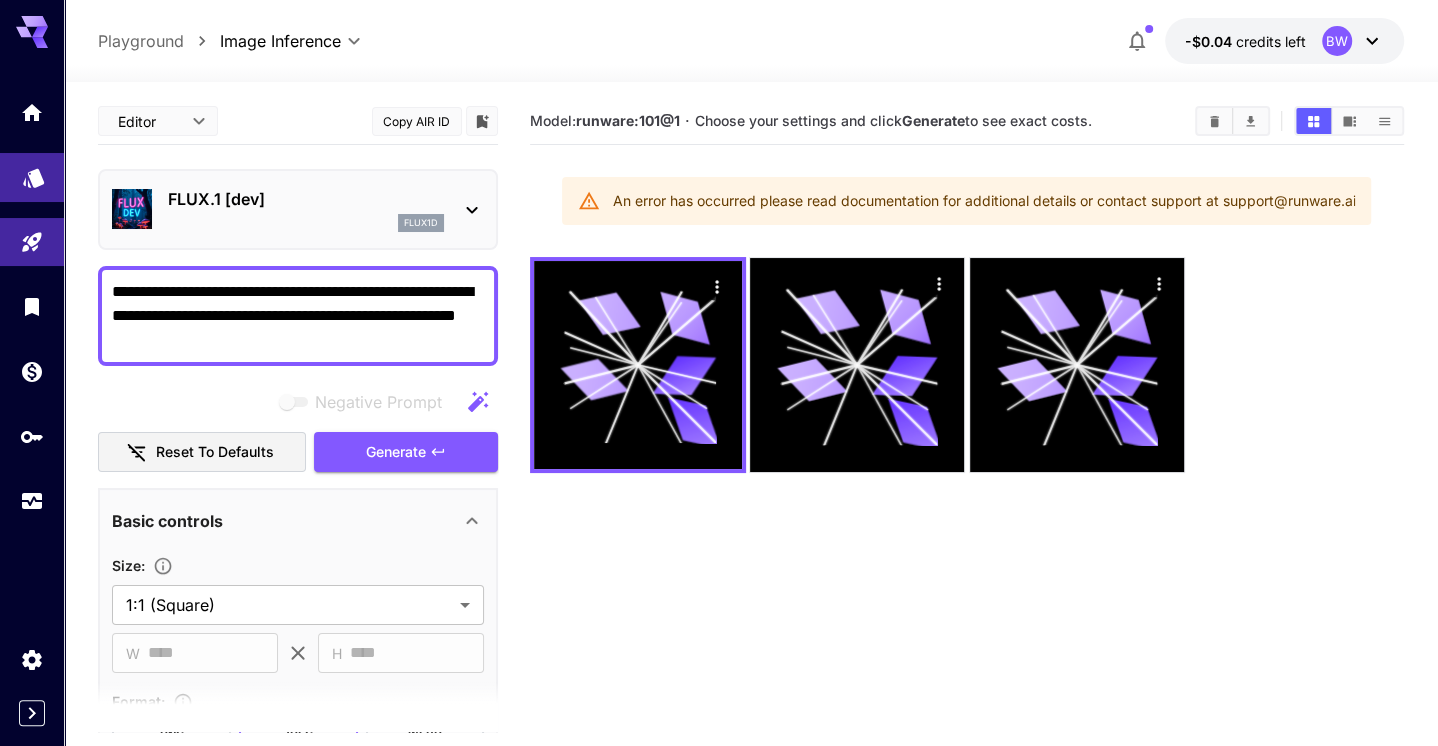 click 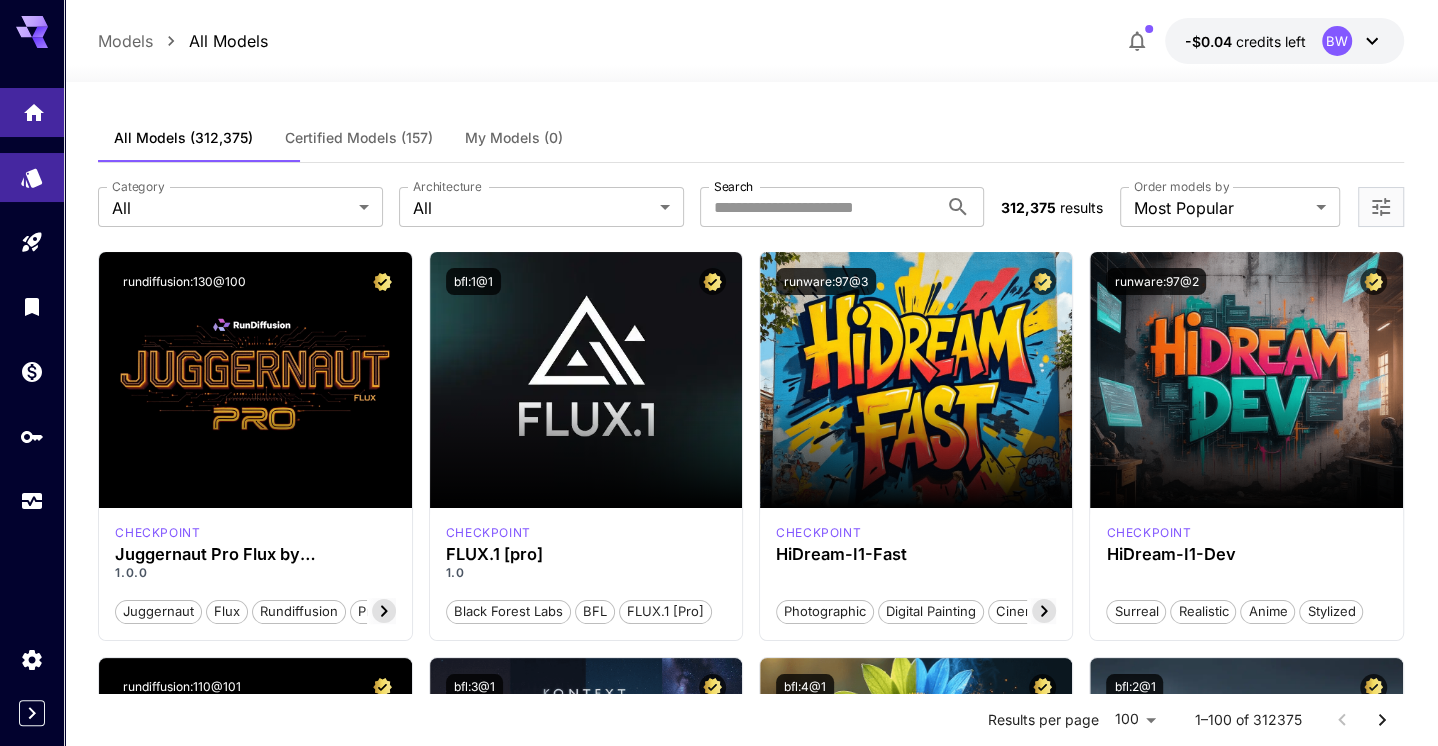 click at bounding box center (32, 112) 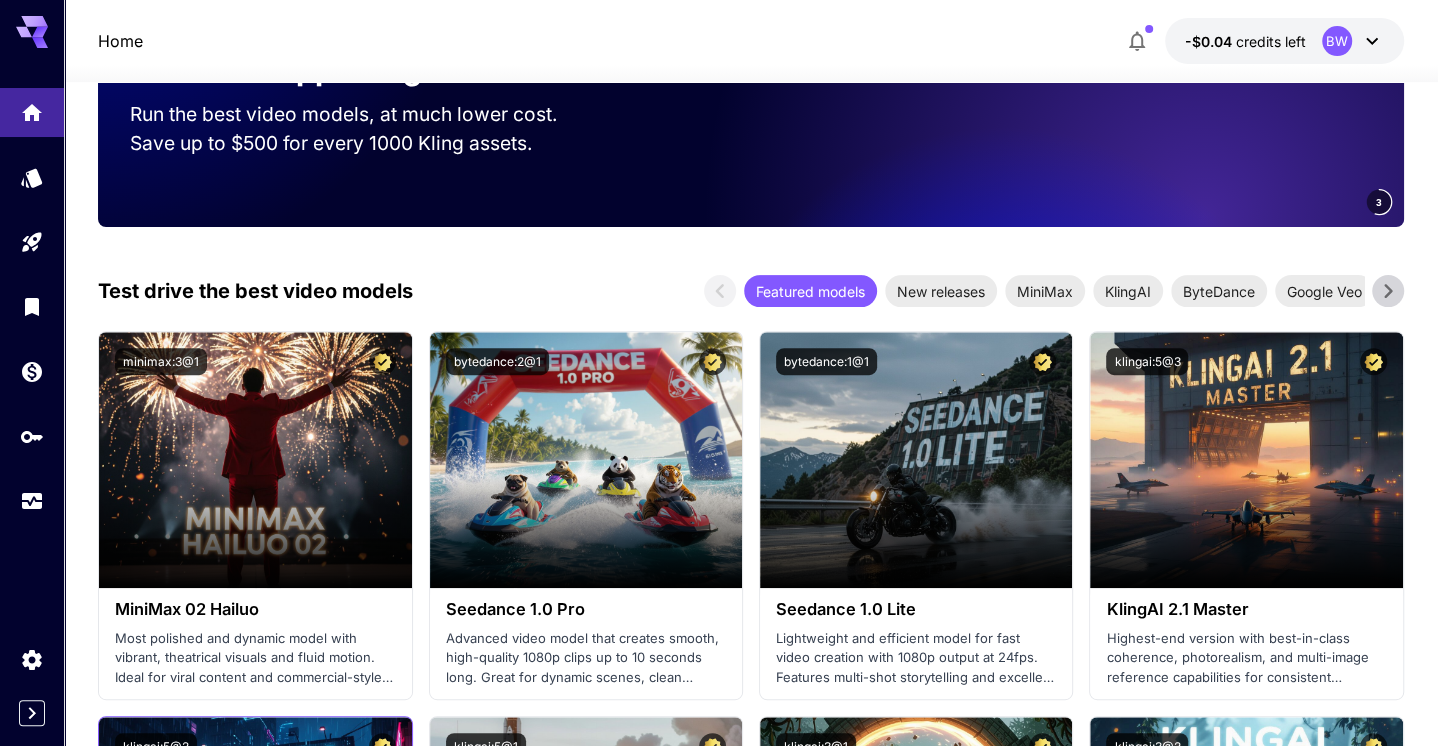 scroll, scrollTop: 106, scrollLeft: 0, axis: vertical 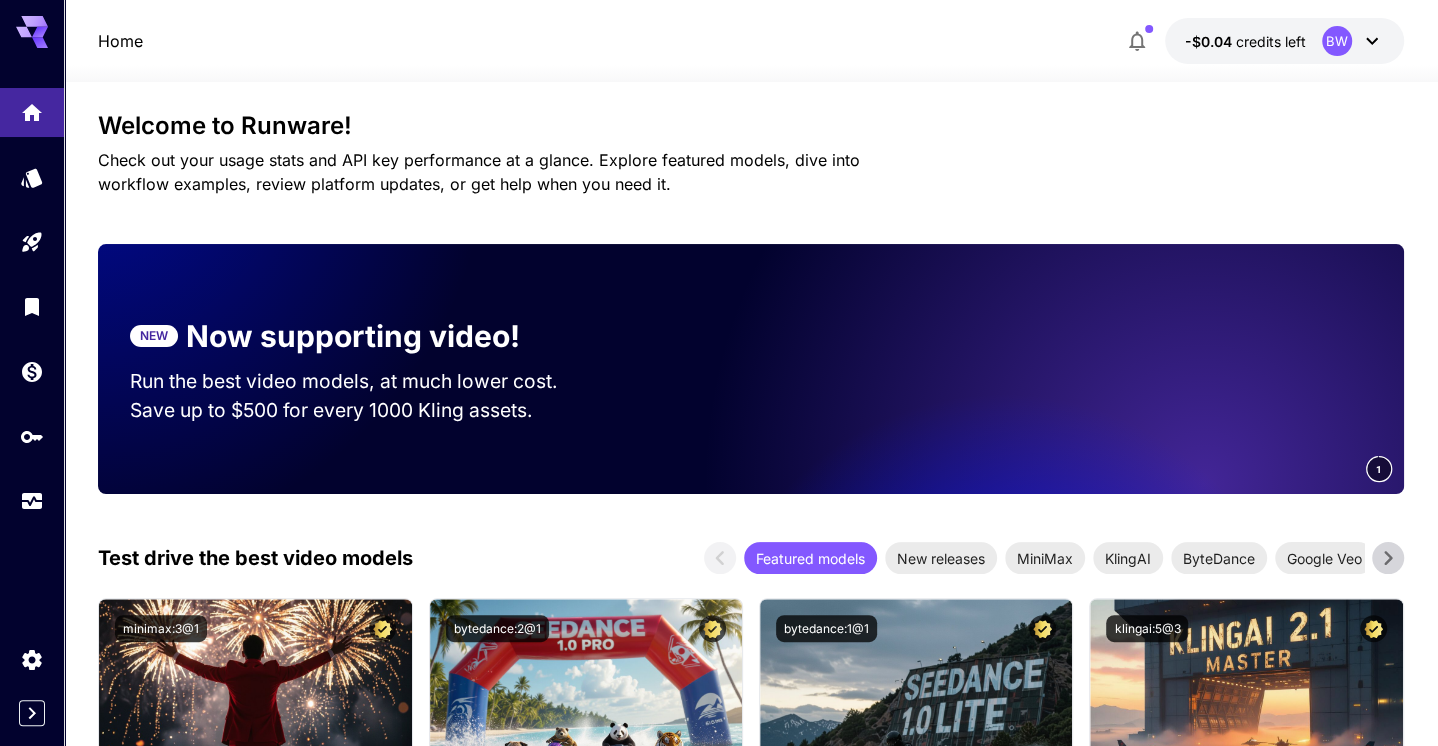 click 